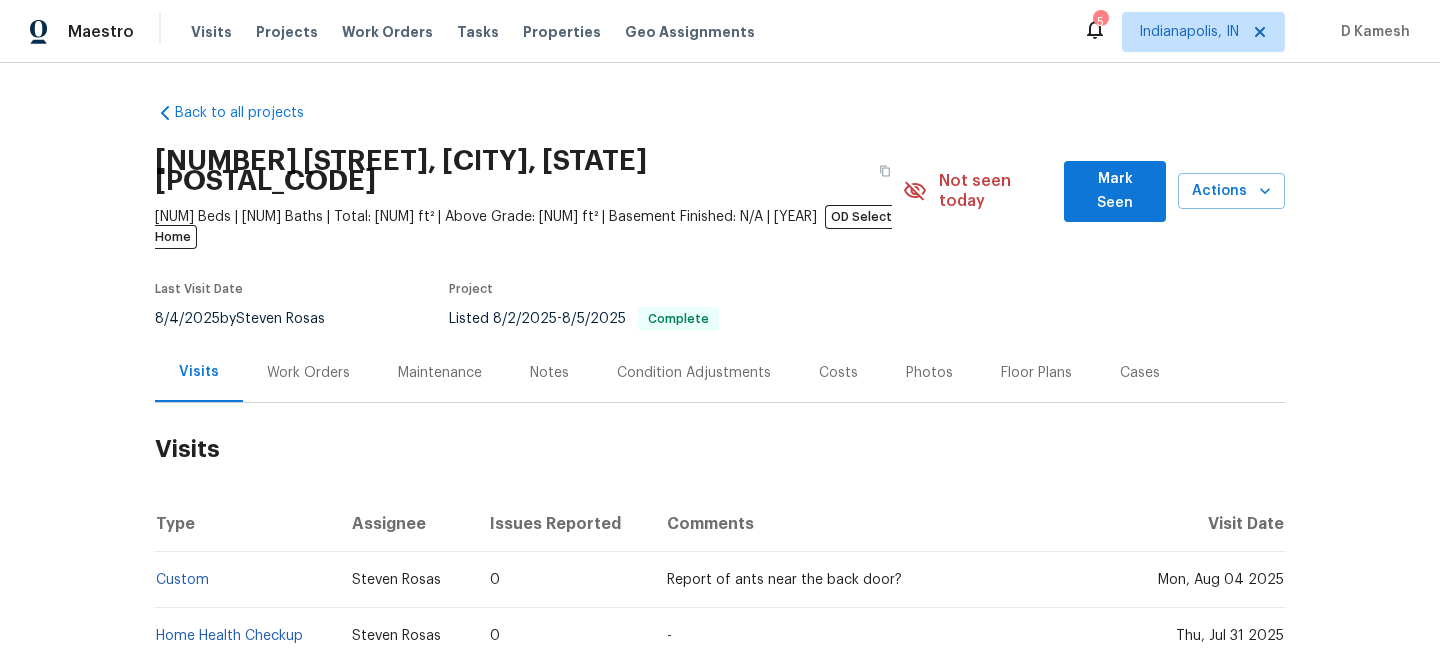 scroll, scrollTop: 0, scrollLeft: 0, axis: both 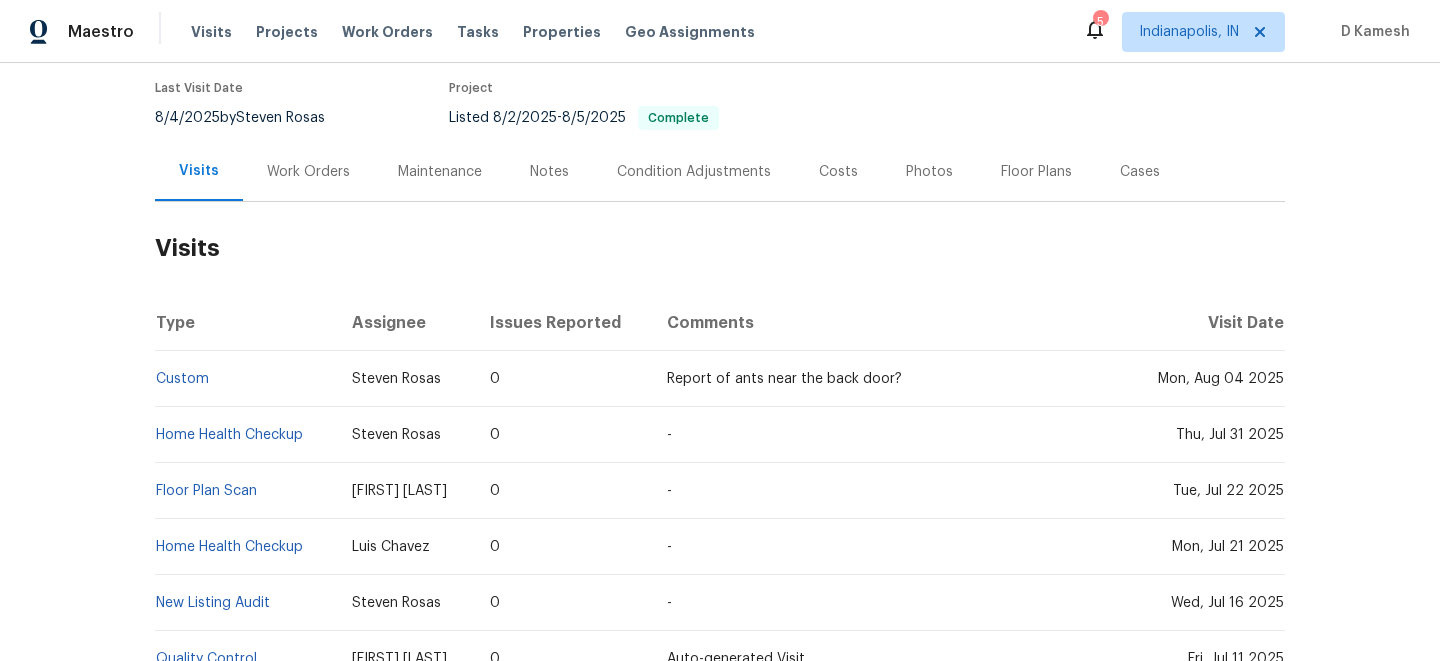 click on "Work Orders" at bounding box center [308, 172] 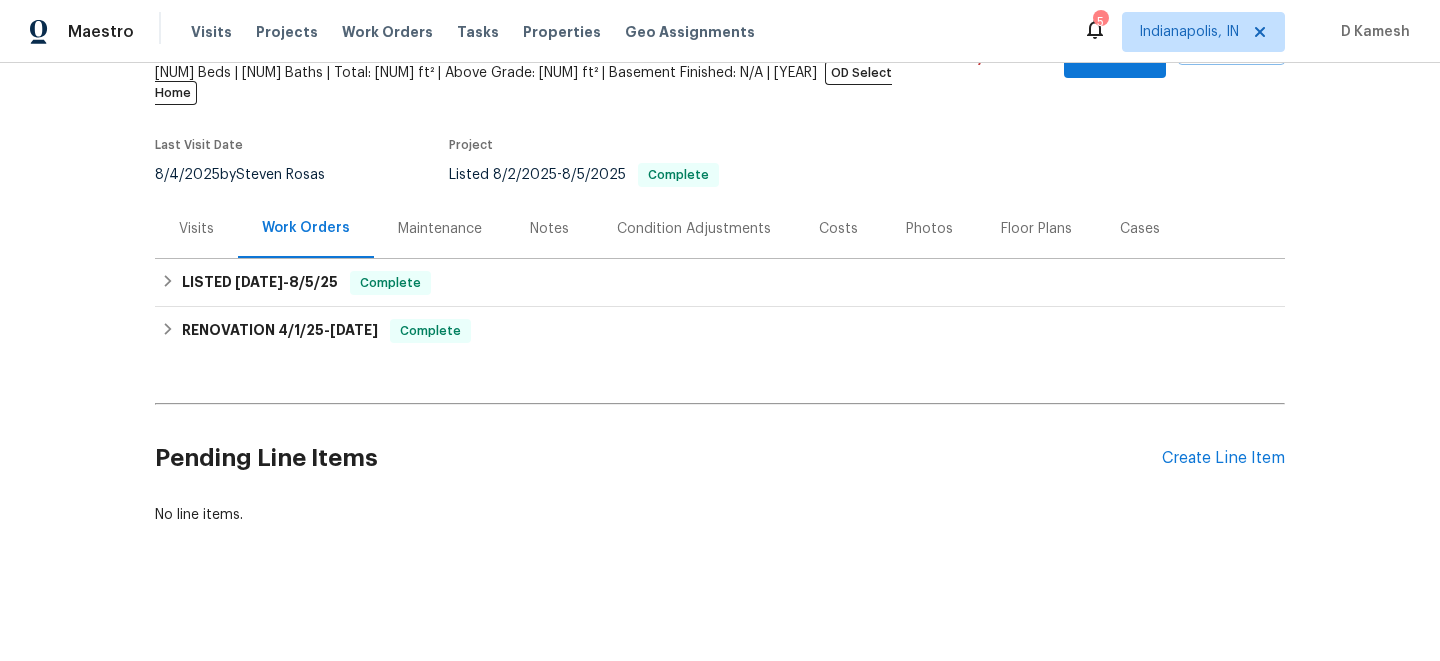 scroll, scrollTop: 104, scrollLeft: 0, axis: vertical 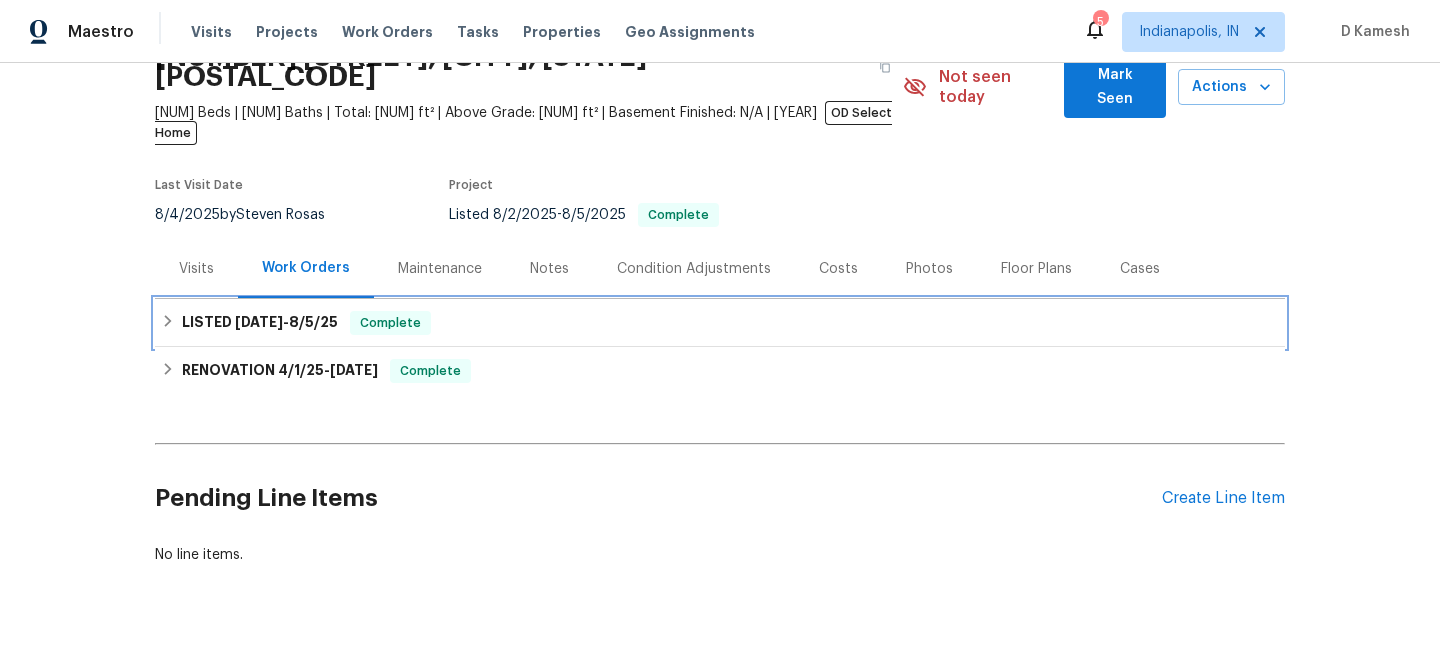 click on "LISTED   8/2/25  -  8/5/25" at bounding box center (260, 323) 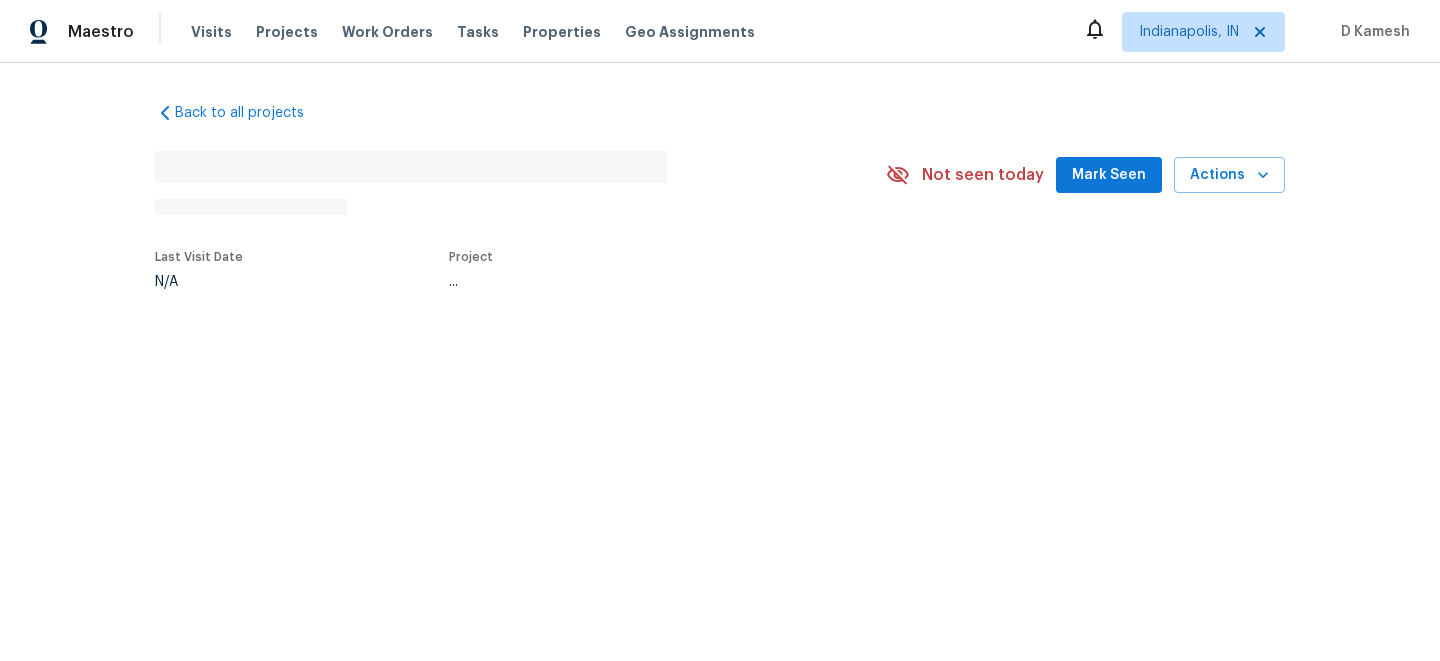 scroll, scrollTop: 0, scrollLeft: 0, axis: both 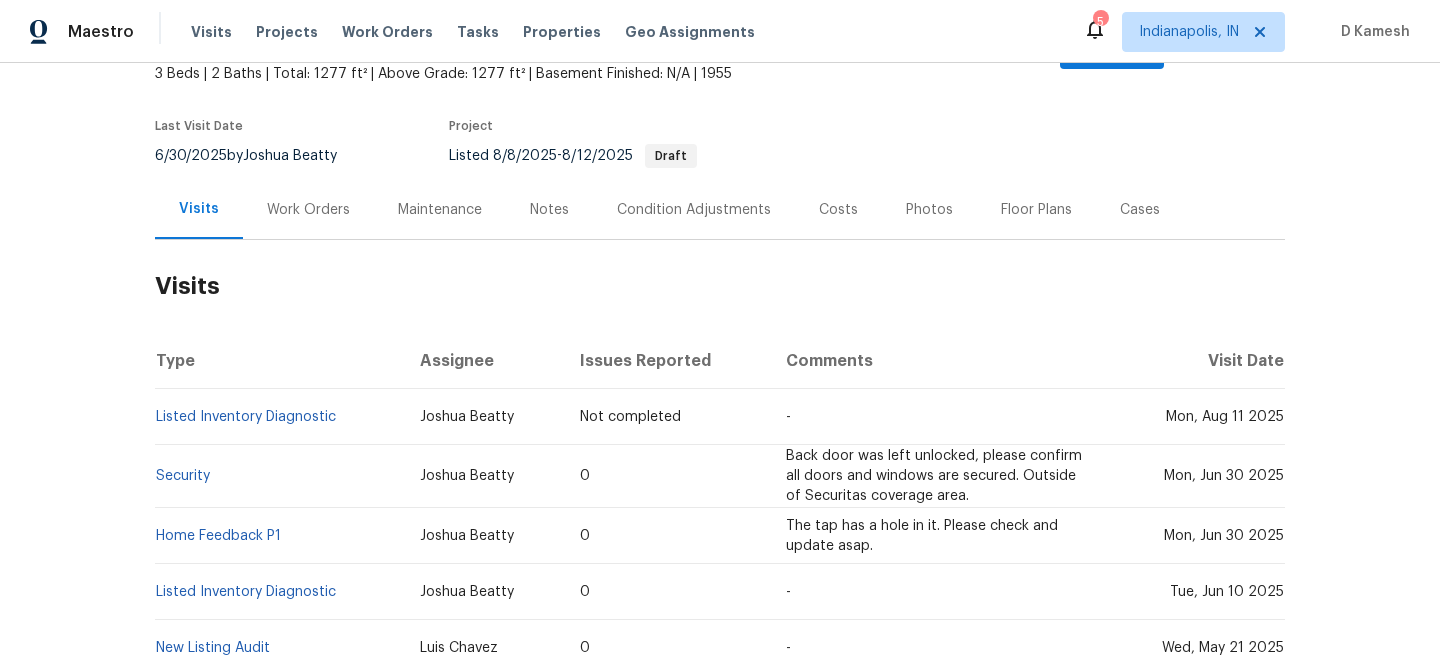 click on "Work Orders" at bounding box center (308, 210) 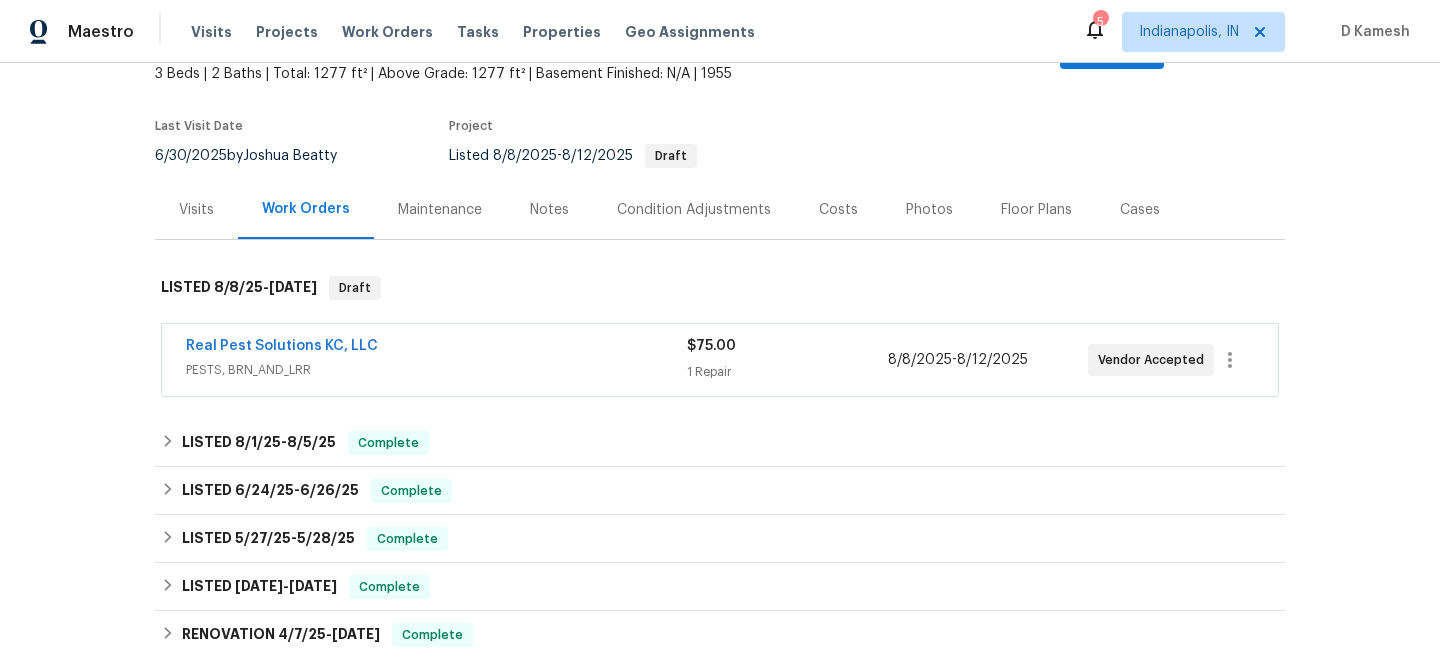 click on "PESTS, BRN_AND_LRR" at bounding box center [436, 370] 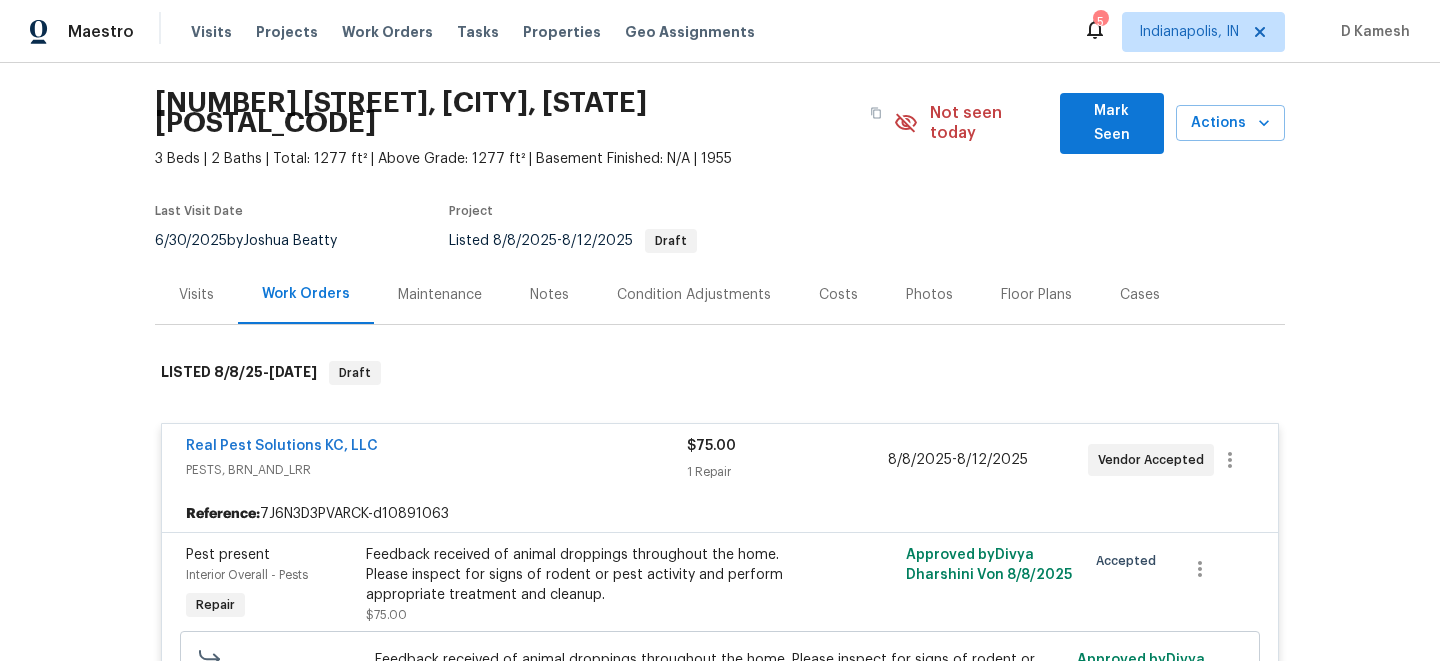 scroll, scrollTop: 0, scrollLeft: 0, axis: both 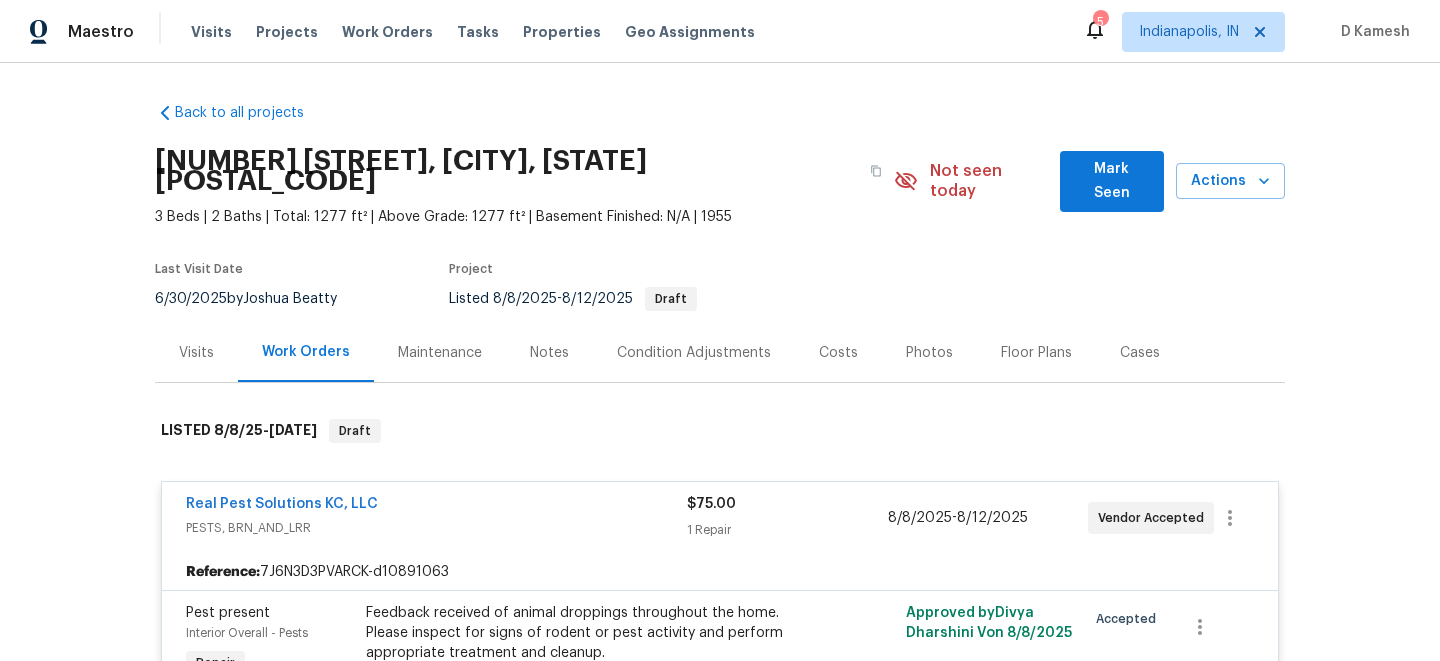 click on "PESTS, BRN_AND_LRR" at bounding box center [436, 528] 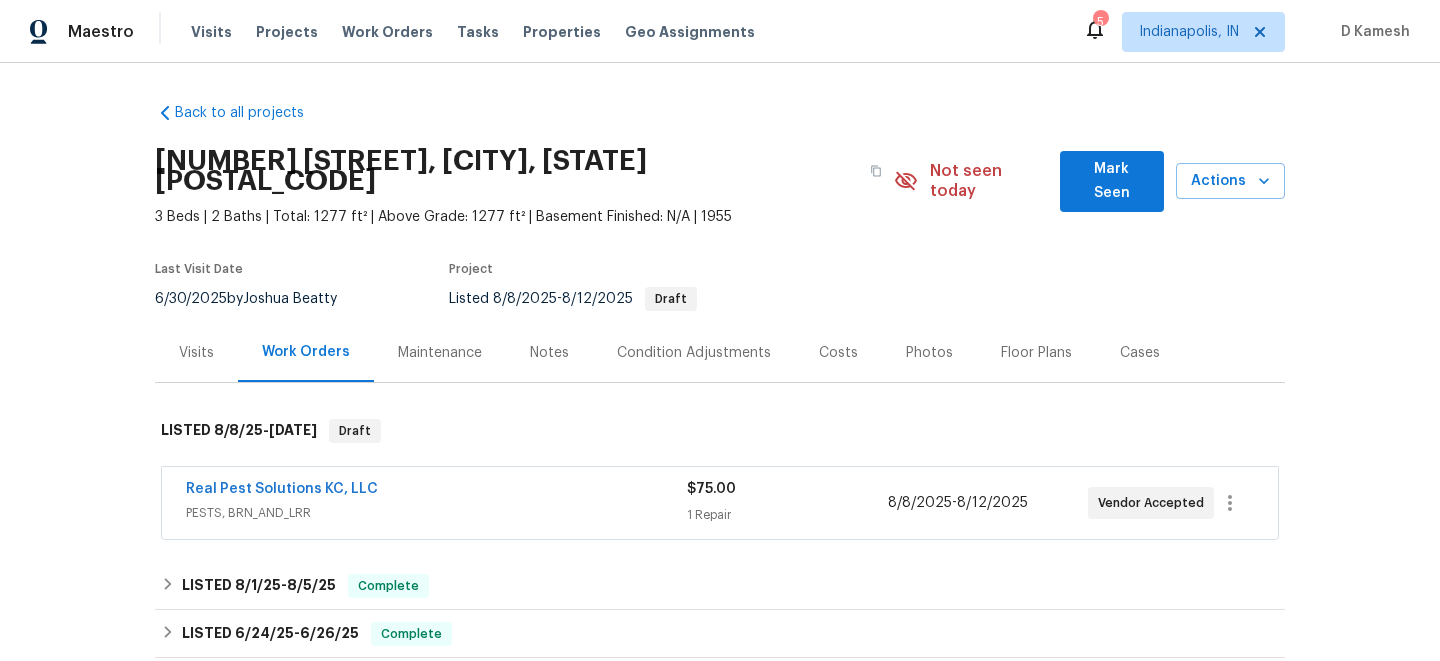 click on "Visits" at bounding box center [196, 353] 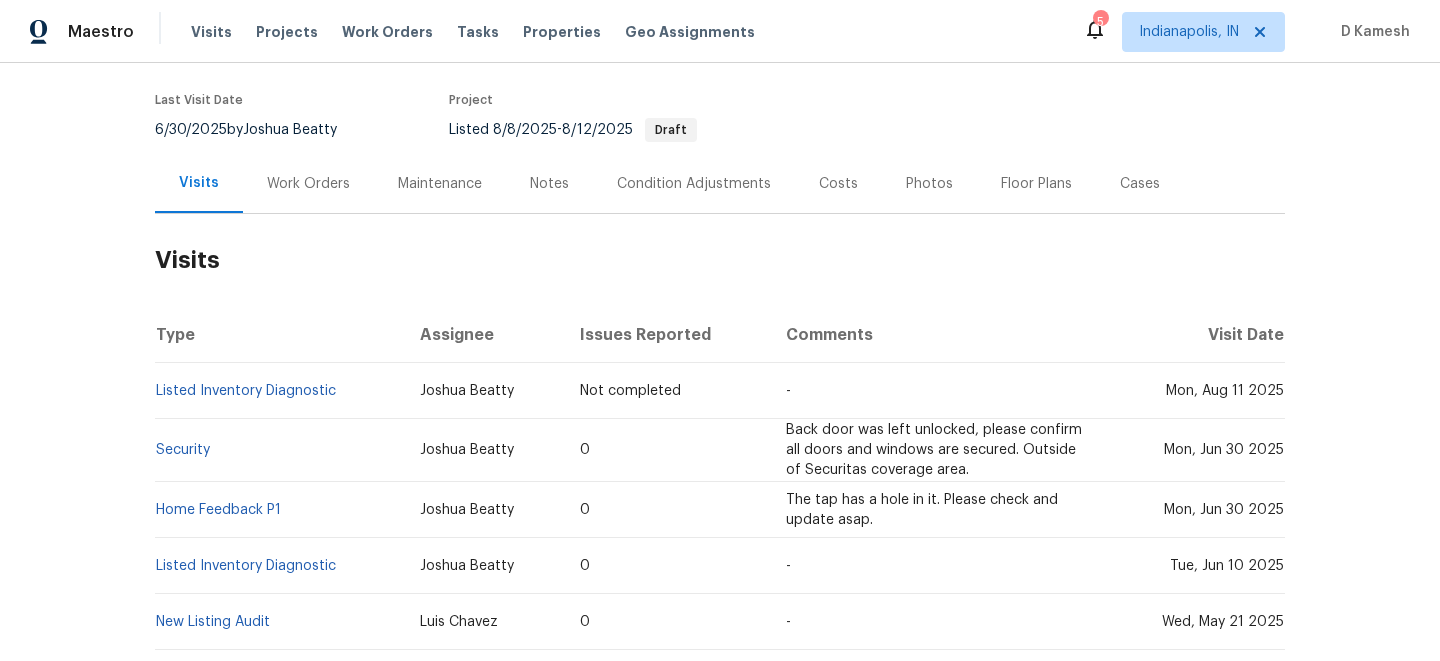 scroll, scrollTop: 217, scrollLeft: 0, axis: vertical 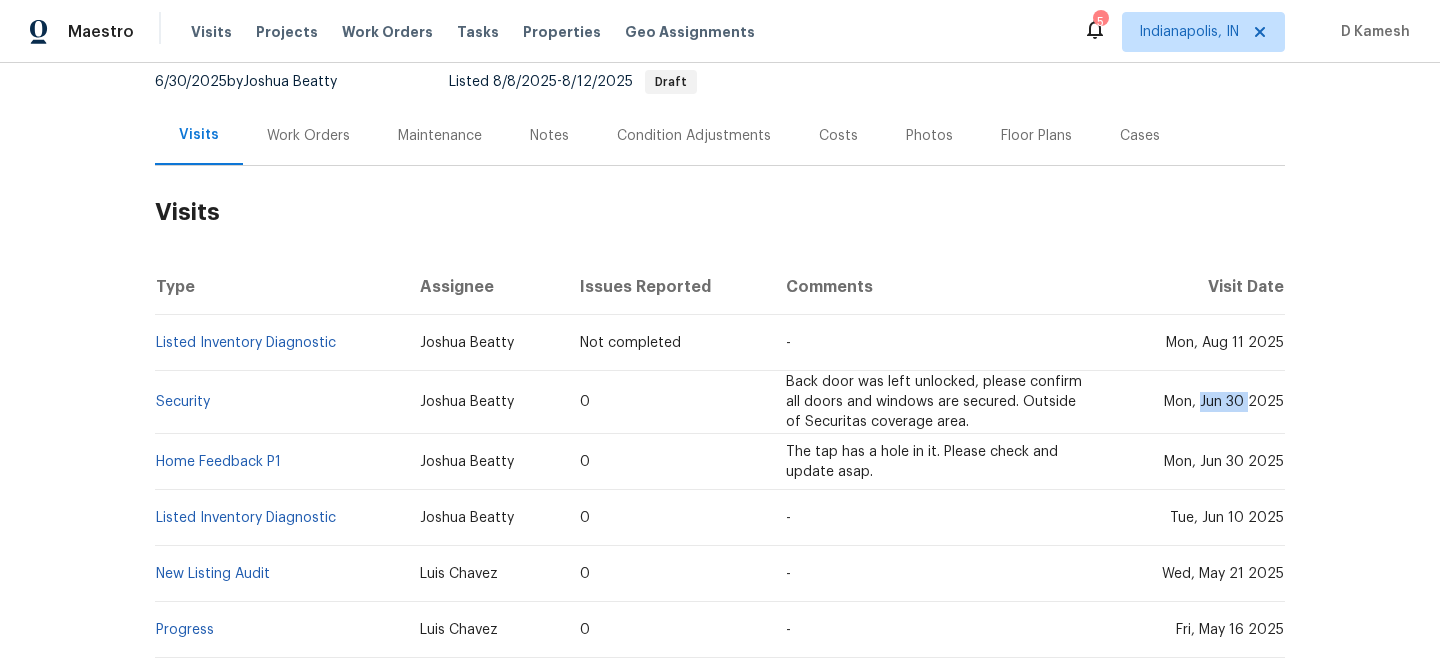 drag, startPoint x: 1201, startPoint y: 380, endPoint x: 1252, endPoint y: 381, distance: 51.009804 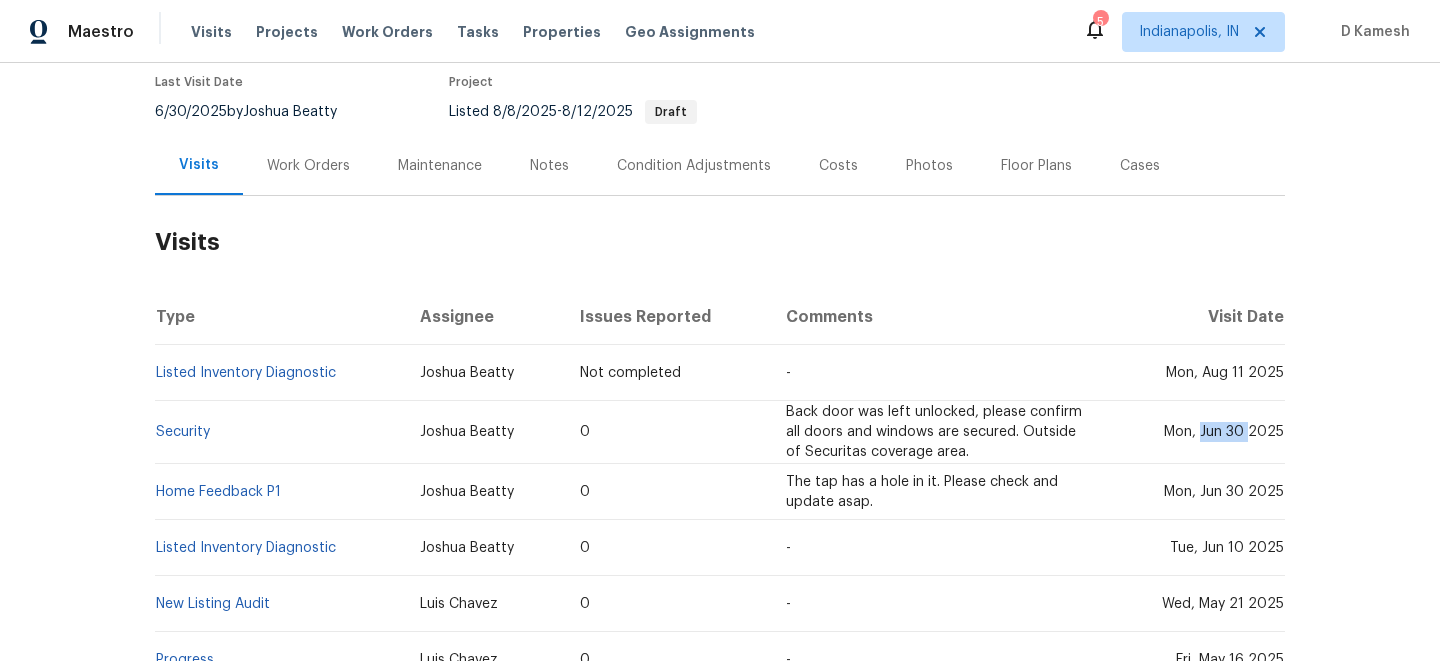 scroll, scrollTop: 185, scrollLeft: 0, axis: vertical 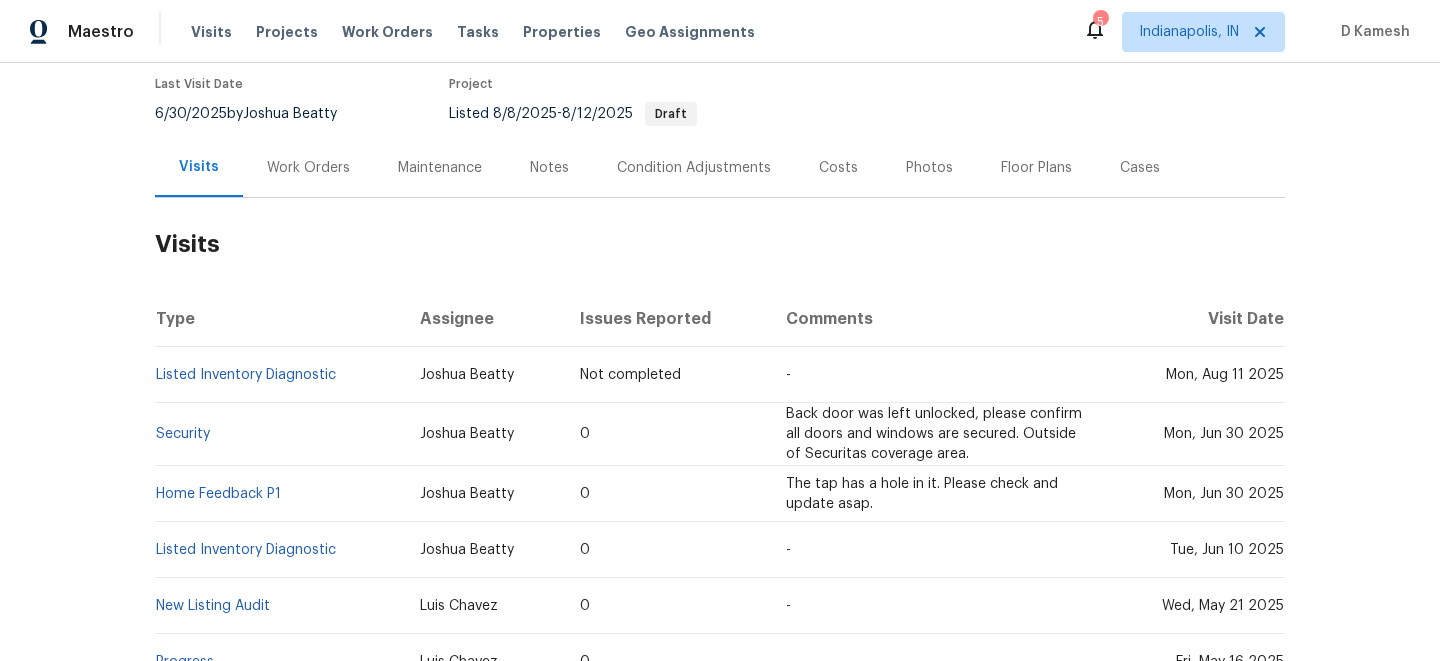click on "Work Orders" at bounding box center (308, 167) 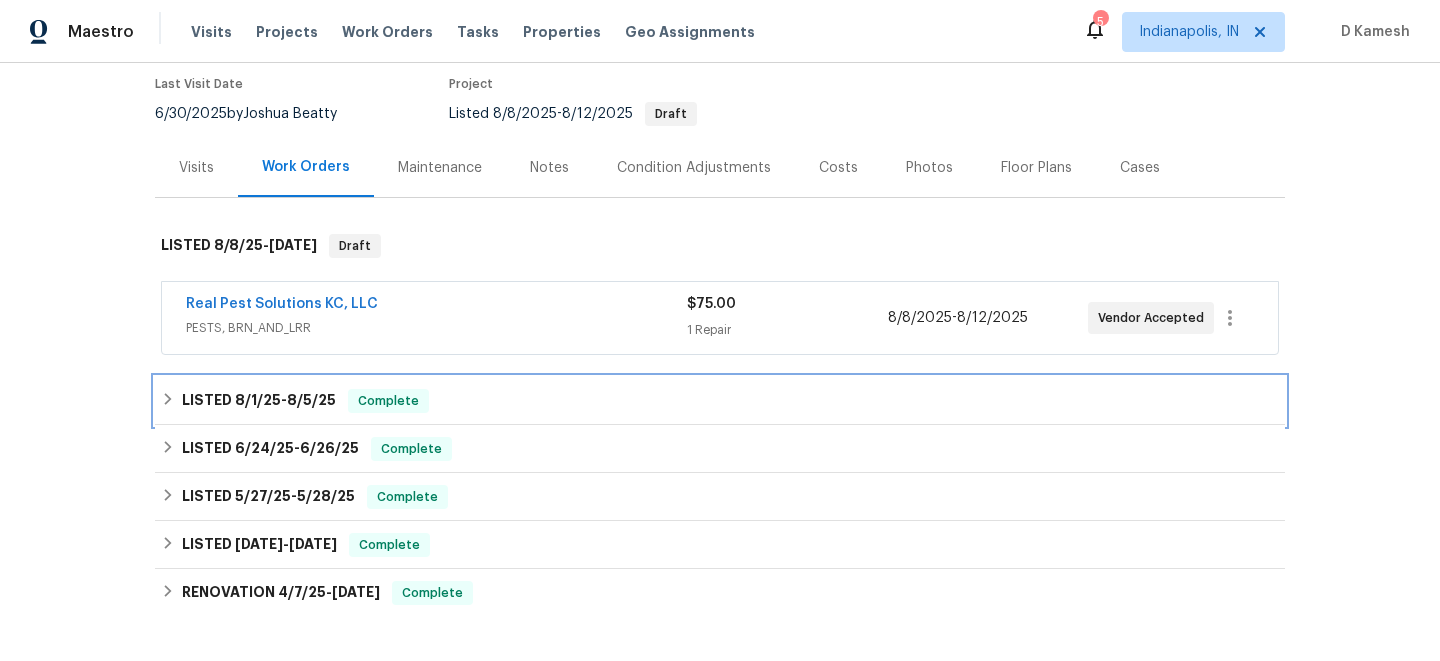 click on "LISTED   8/1/25  -  8/5/25 Complete" at bounding box center (720, 401) 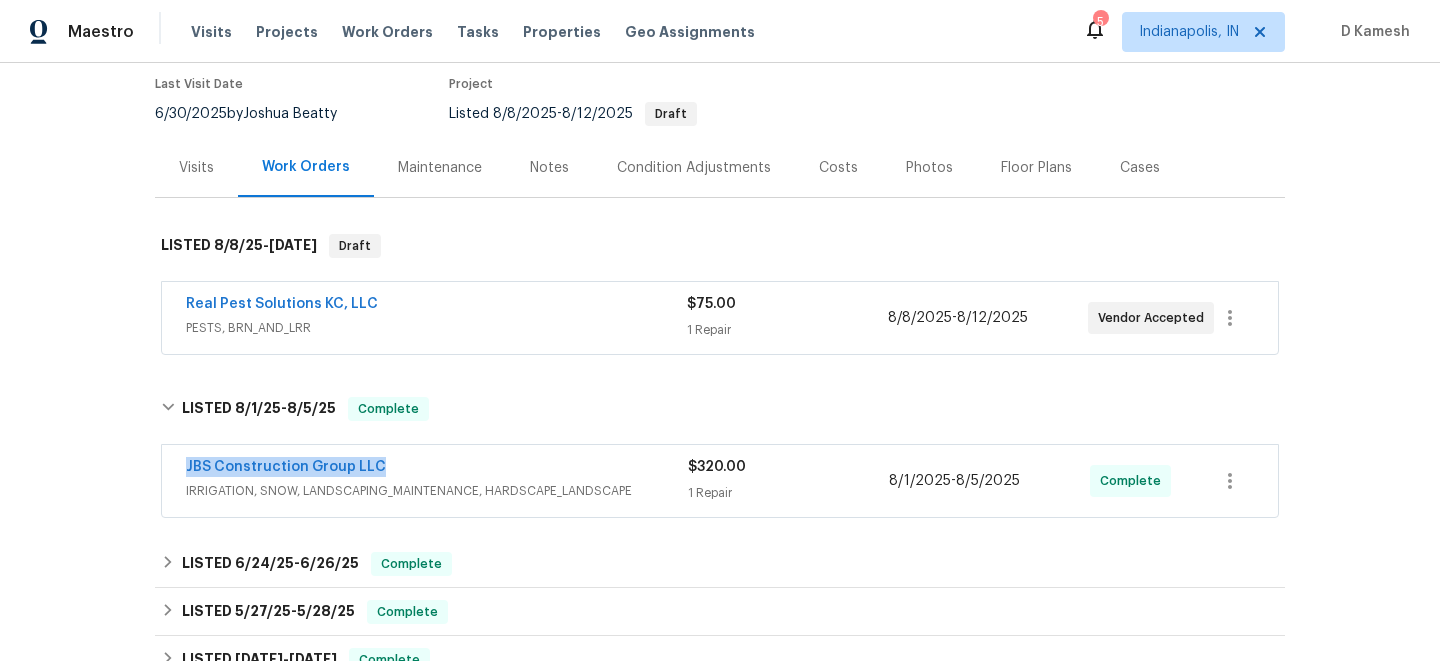 drag, startPoint x: 166, startPoint y: 452, endPoint x: 416, endPoint y: 452, distance: 250 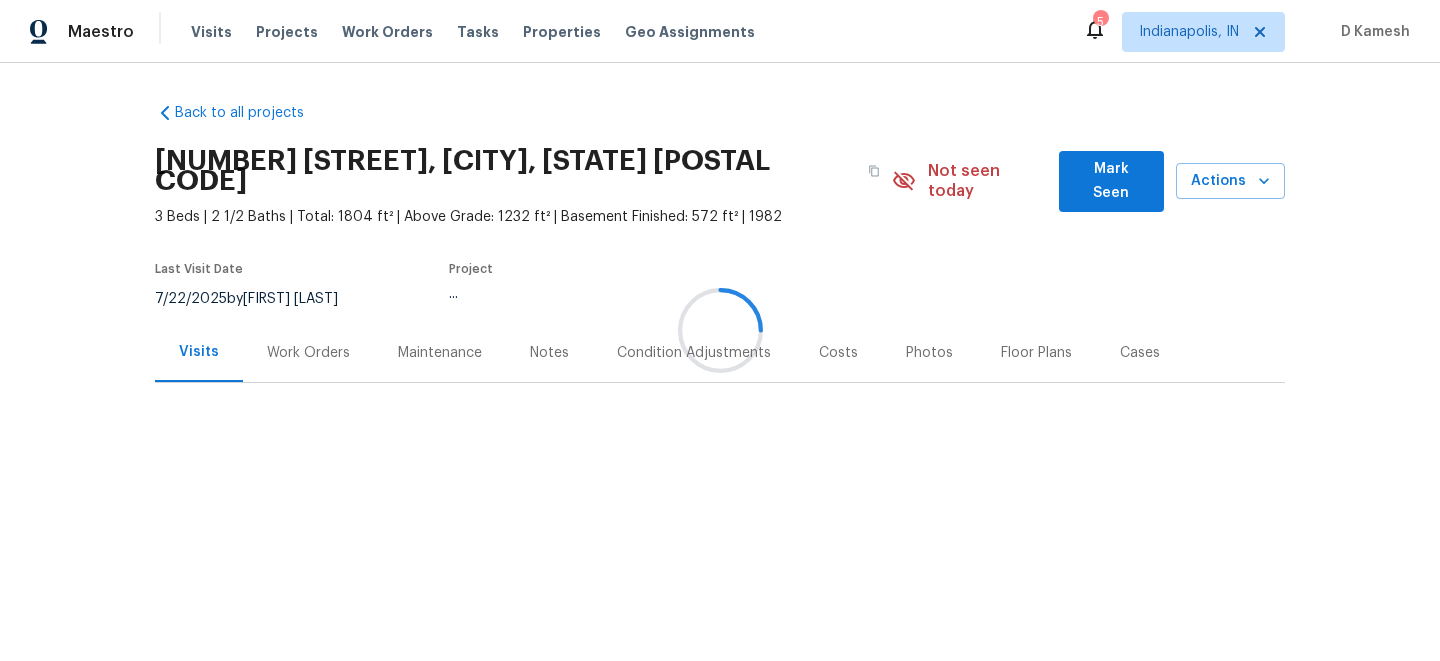 scroll, scrollTop: 0, scrollLeft: 0, axis: both 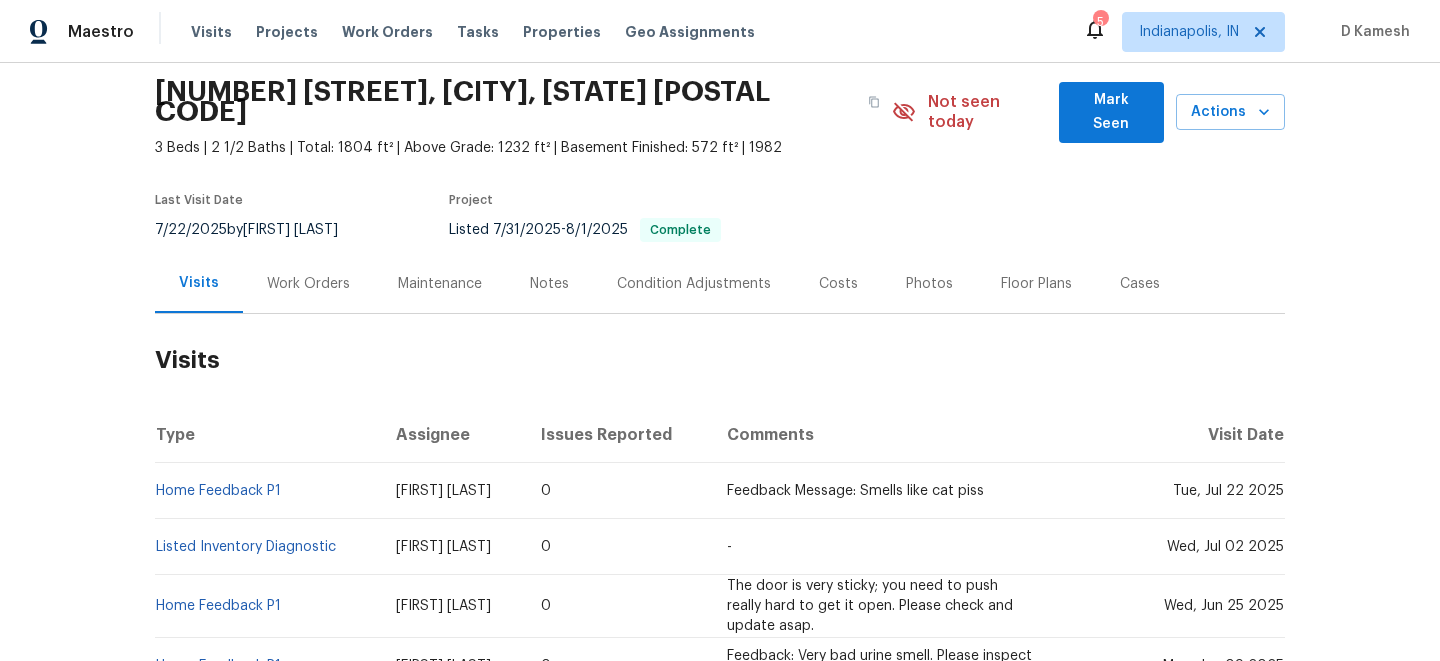click on "Work Orders" at bounding box center (308, 284) 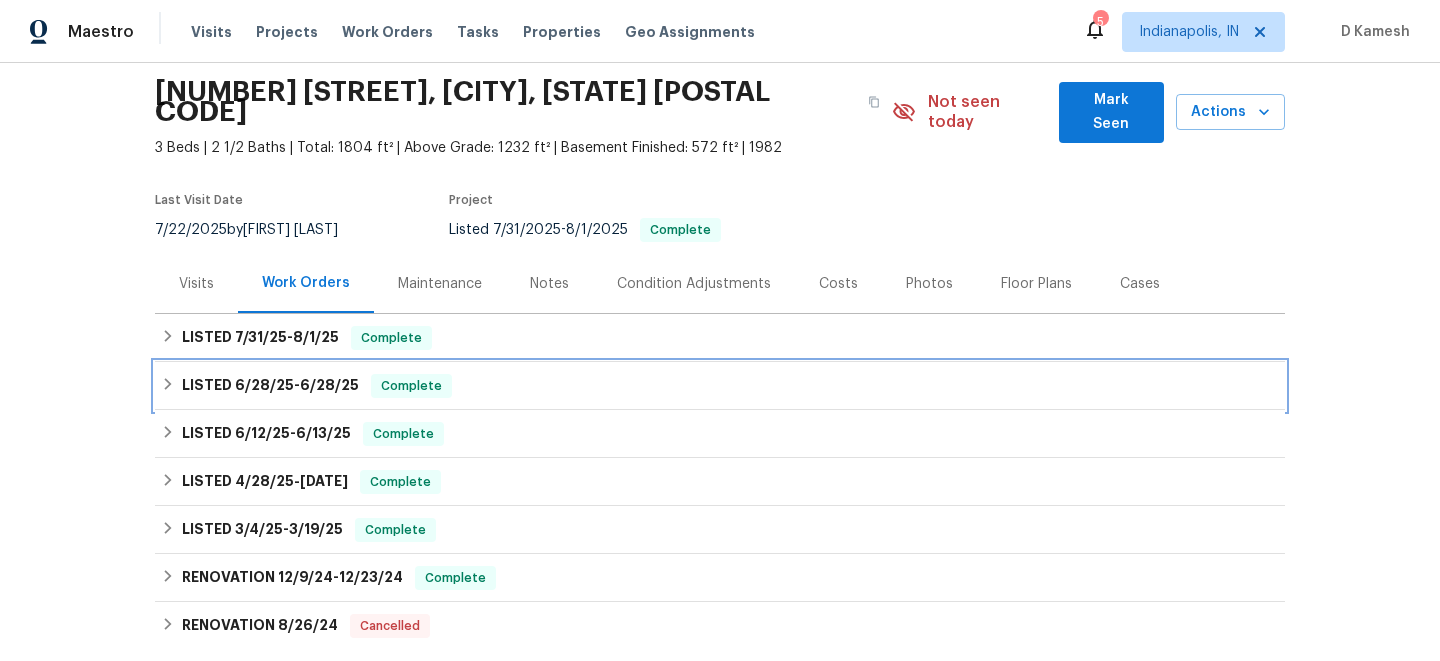 click on "LISTED   6/28/25  -  6/28/25 Complete" at bounding box center [720, 386] 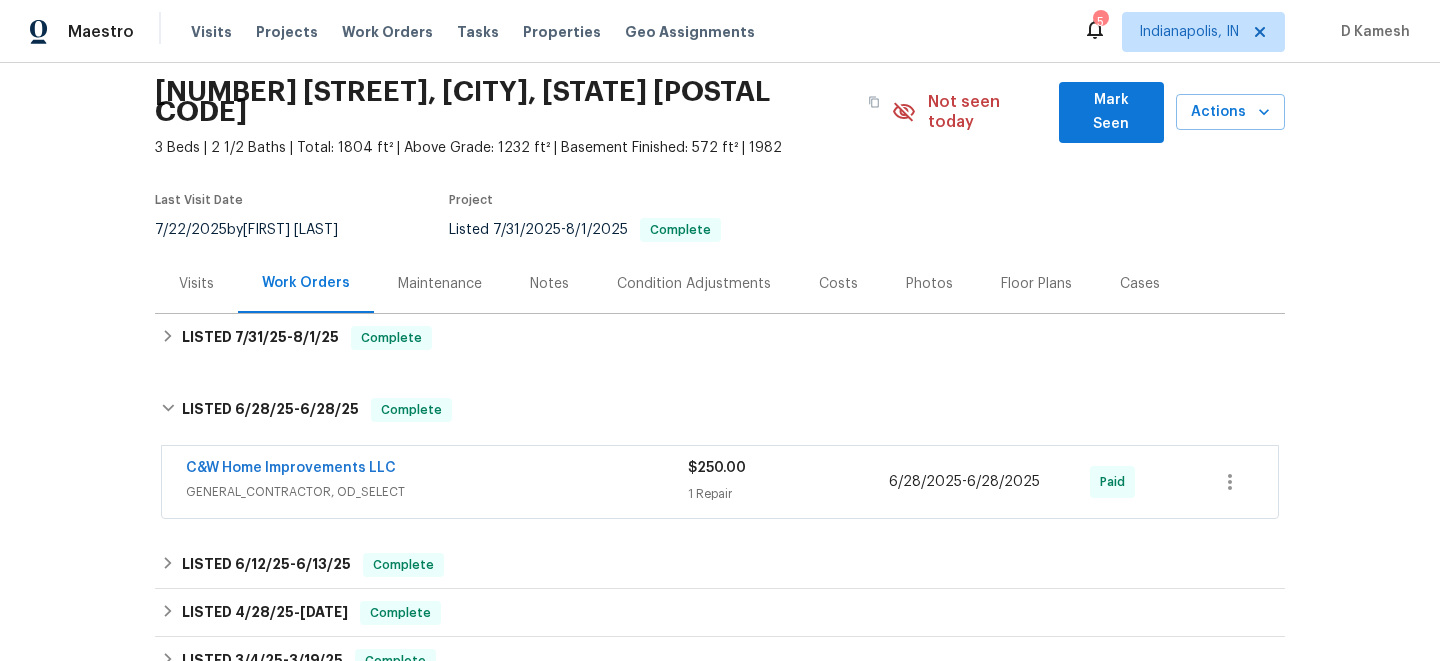 click on "GENERAL_CONTRACTOR, OD_SELECT" at bounding box center [437, 492] 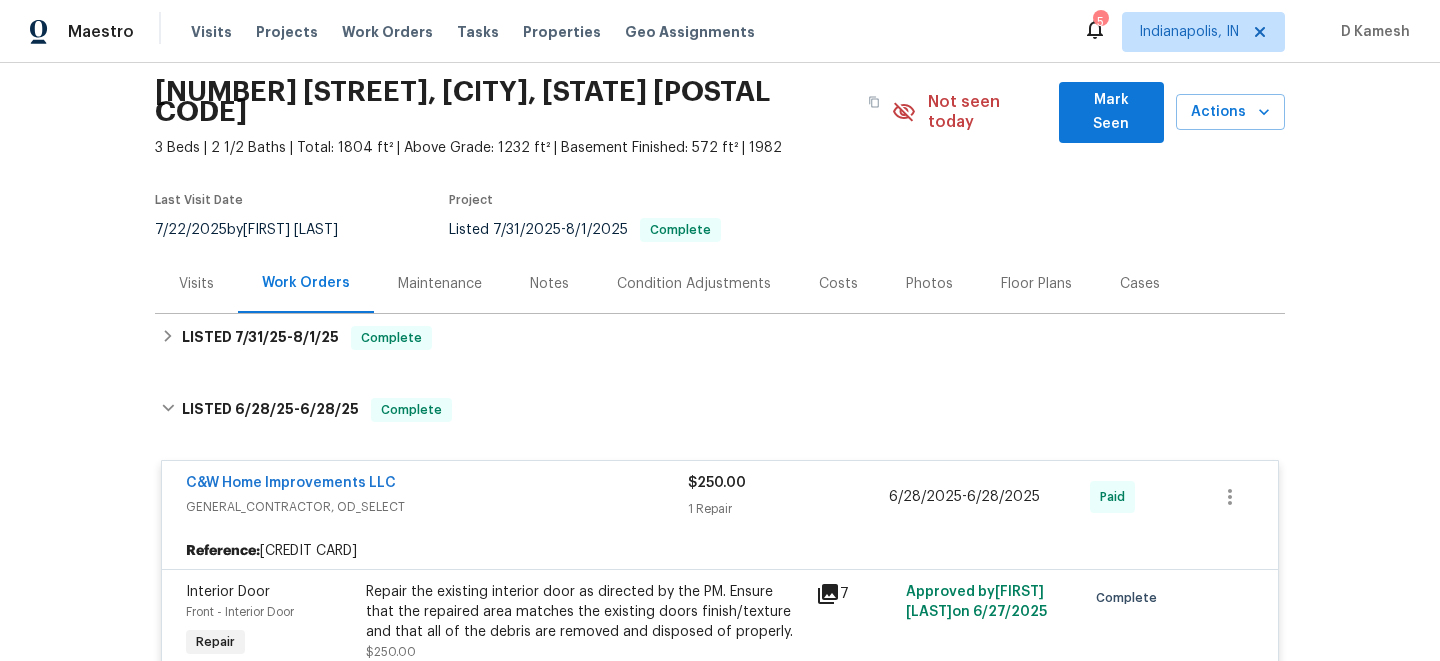 click on "C&W Home Improvements LLC" at bounding box center (437, 485) 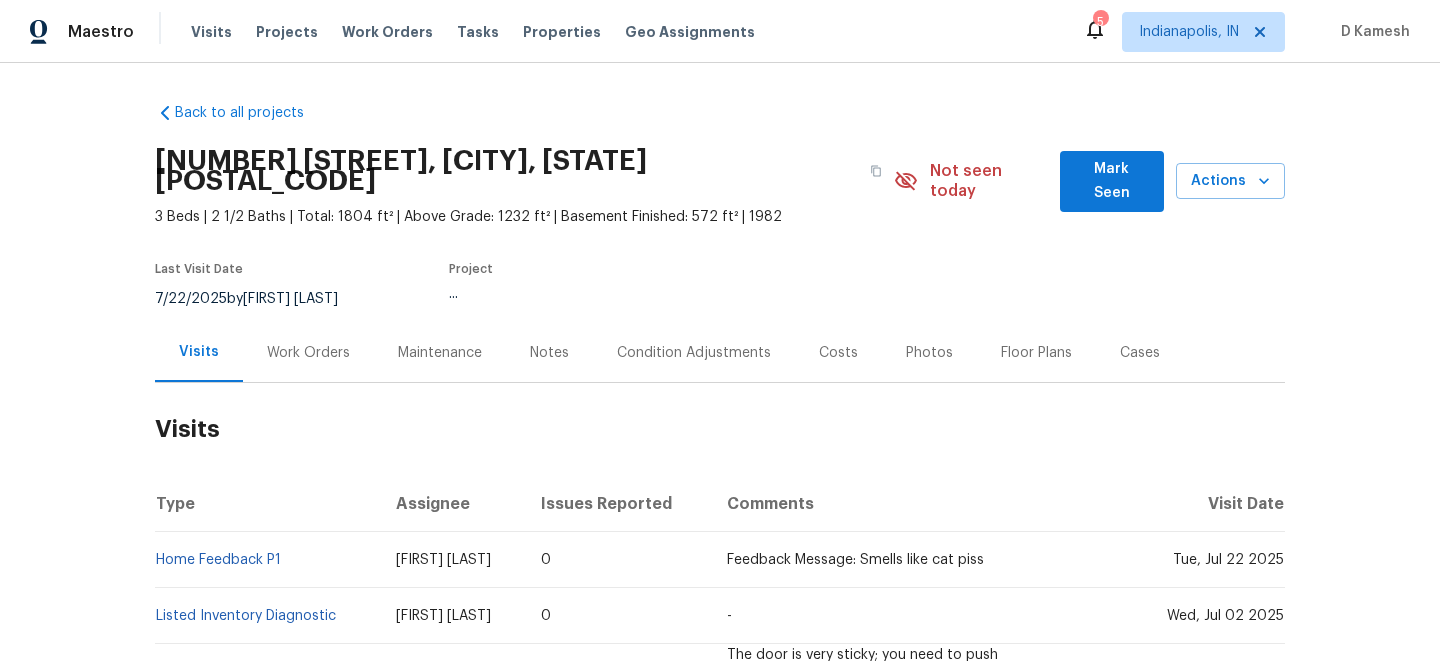 scroll, scrollTop: 0, scrollLeft: 0, axis: both 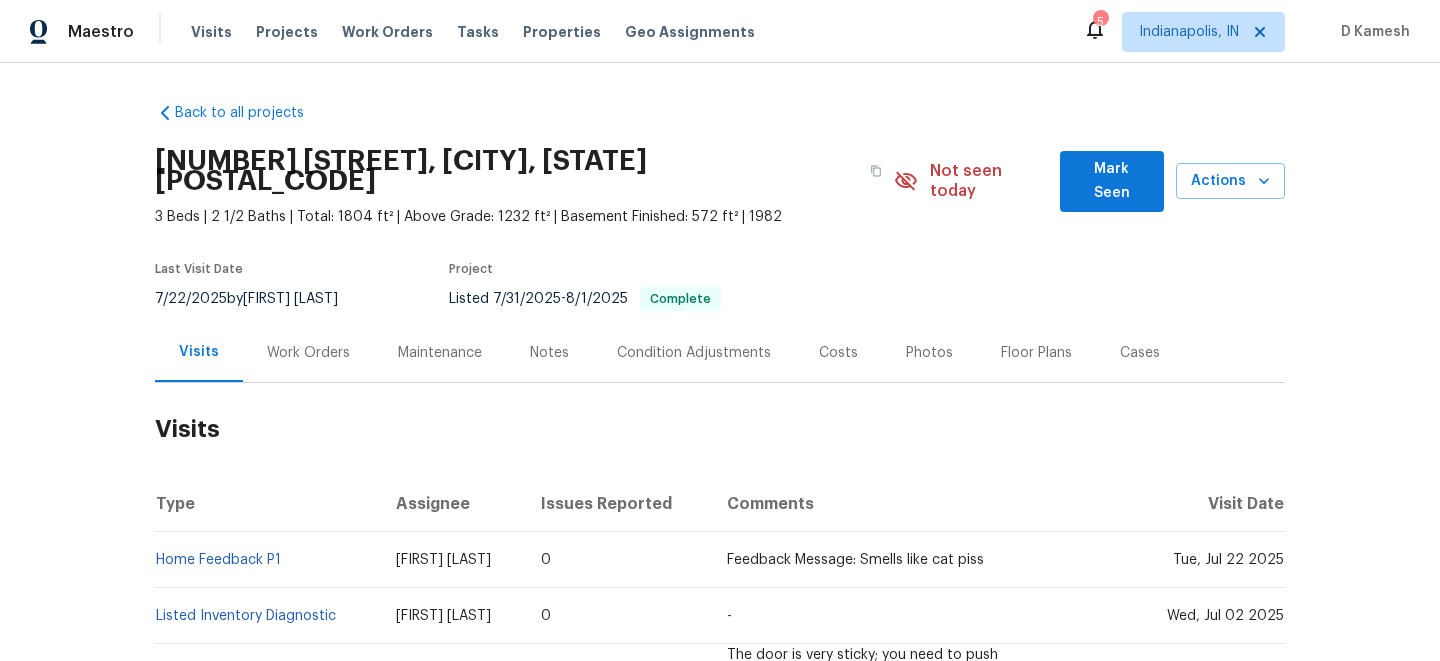 click on "Work Orders" at bounding box center [308, 353] 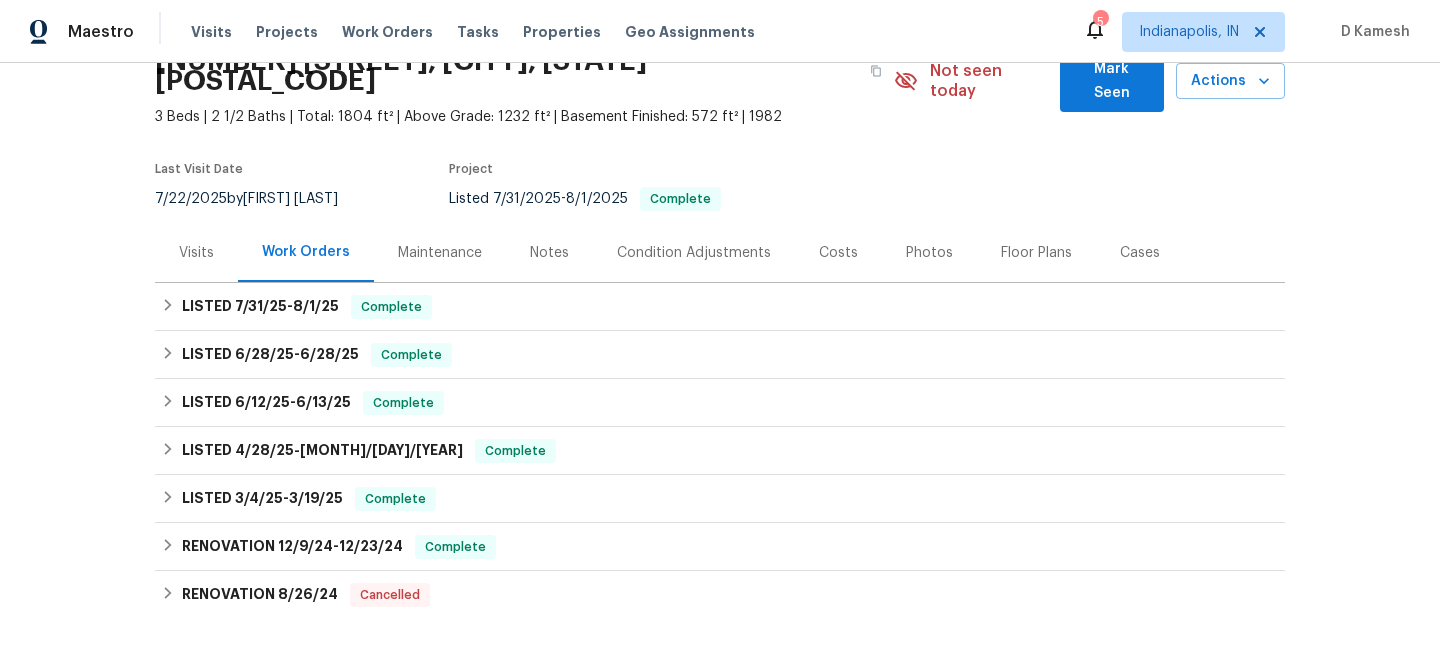 scroll, scrollTop: 120, scrollLeft: 0, axis: vertical 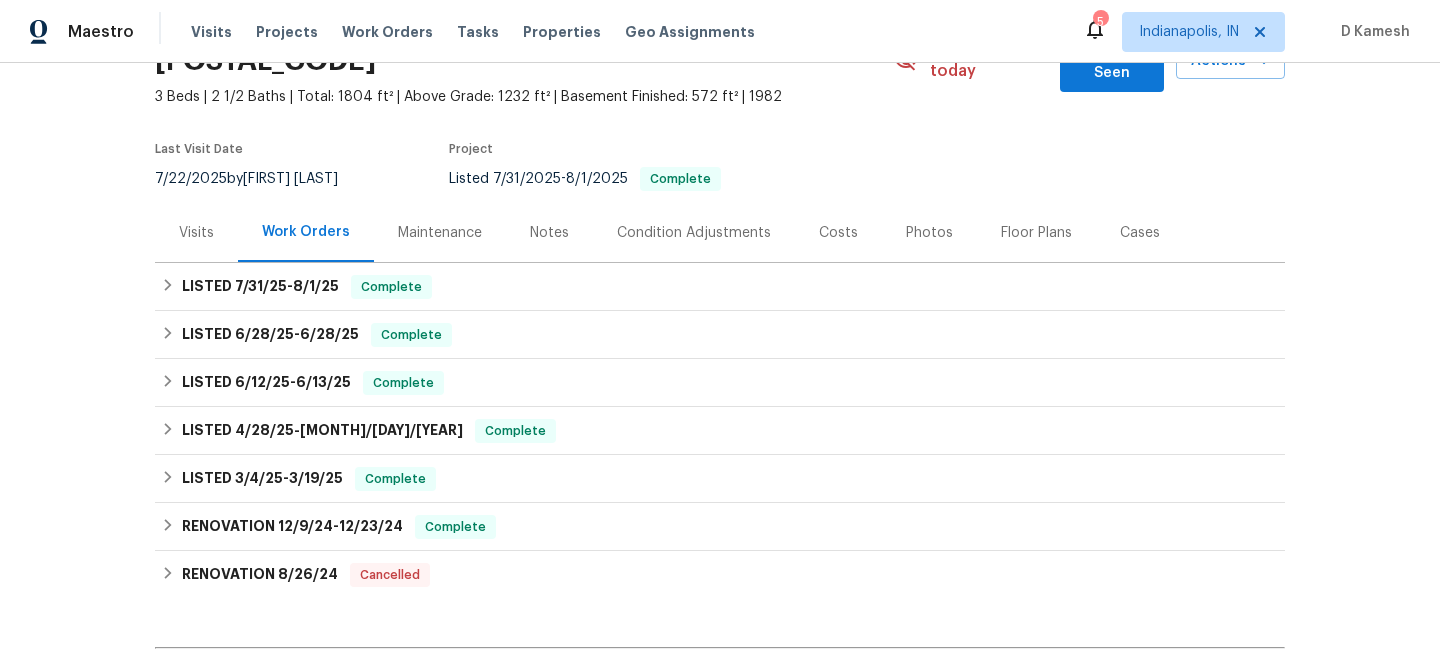 click on "Visits" at bounding box center (196, 233) 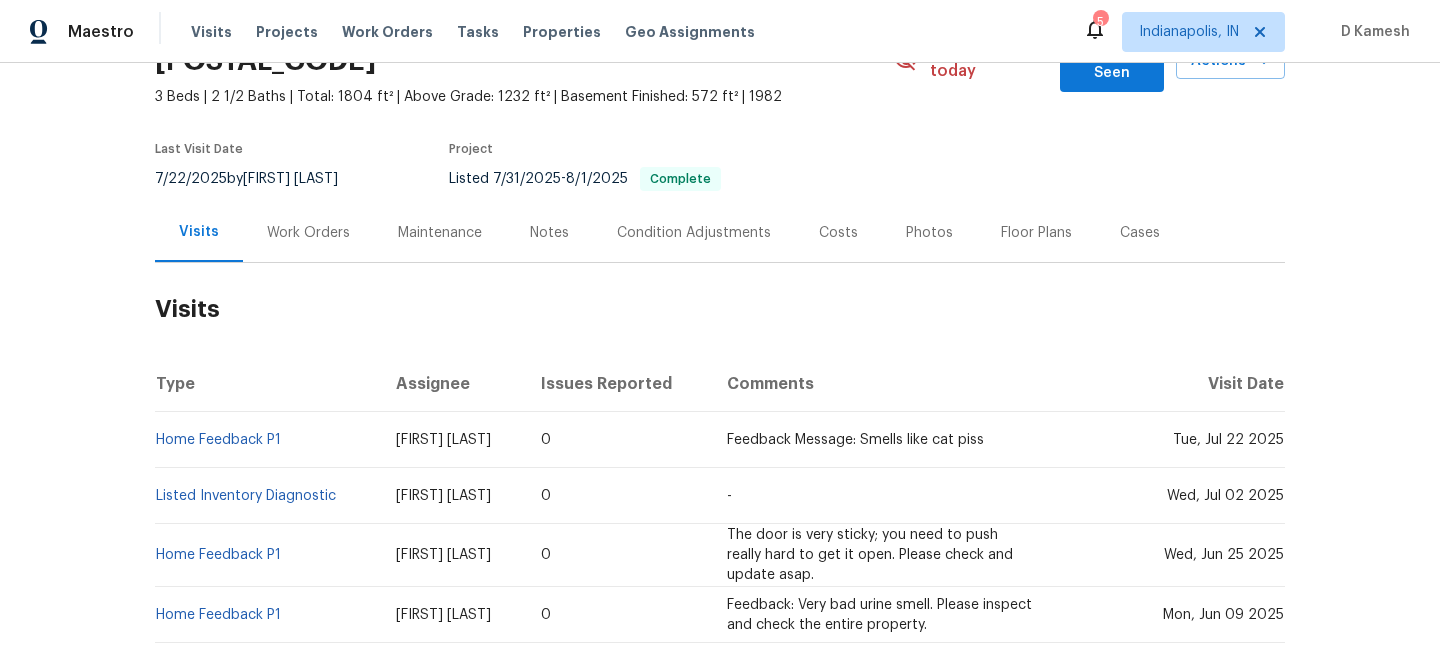 click on "Cases" at bounding box center (1140, 233) 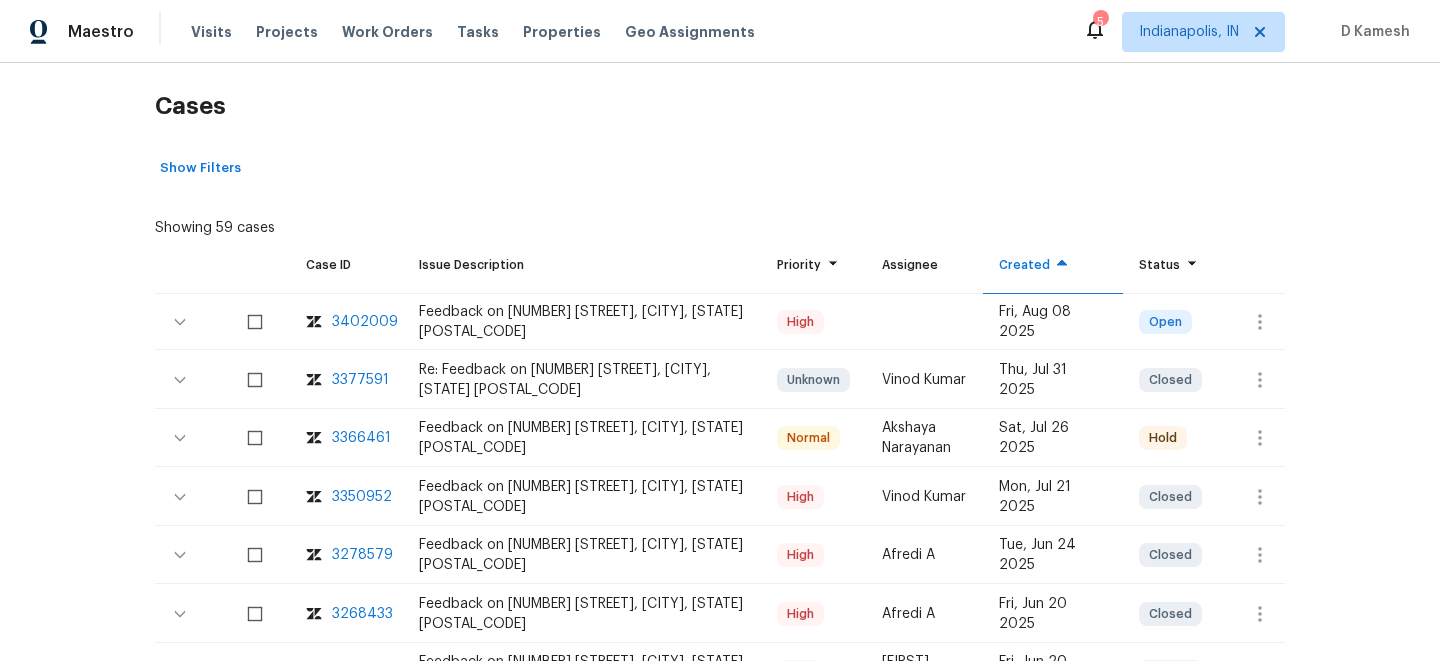 scroll, scrollTop: 324, scrollLeft: 0, axis: vertical 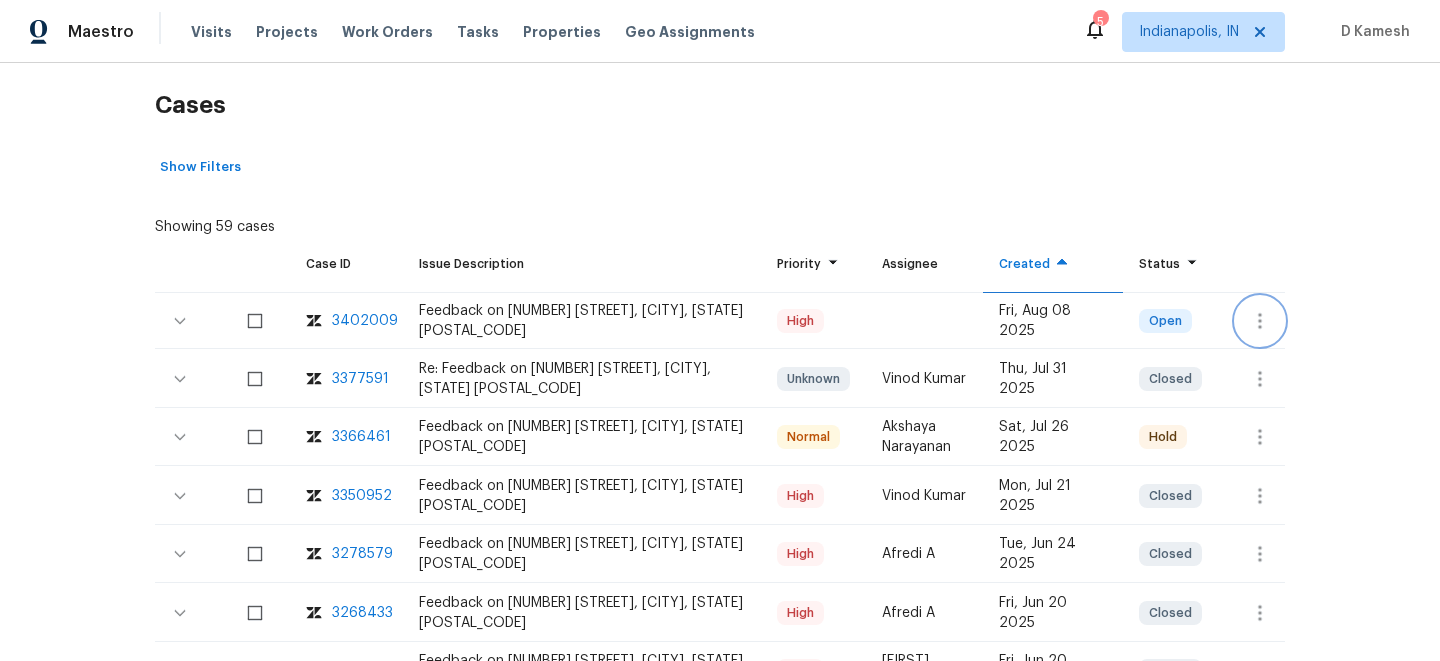 click 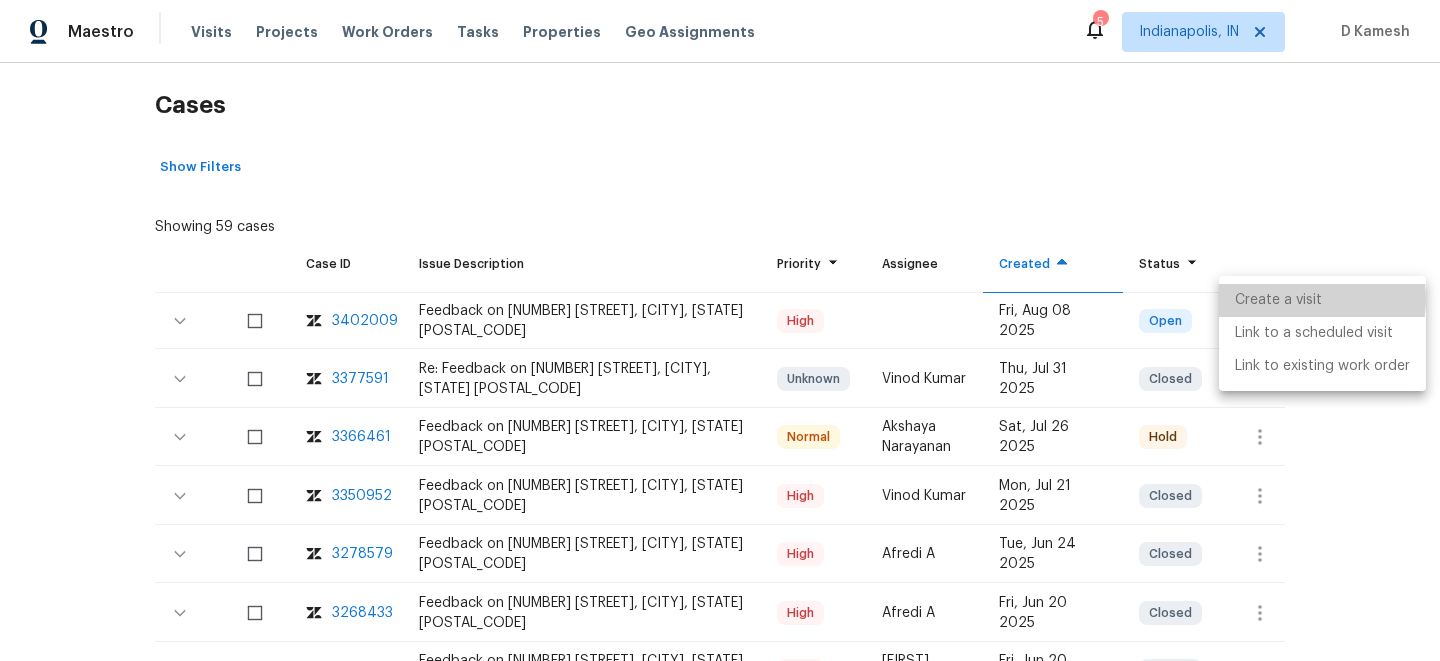 click on "Create a visit" at bounding box center (1322, 300) 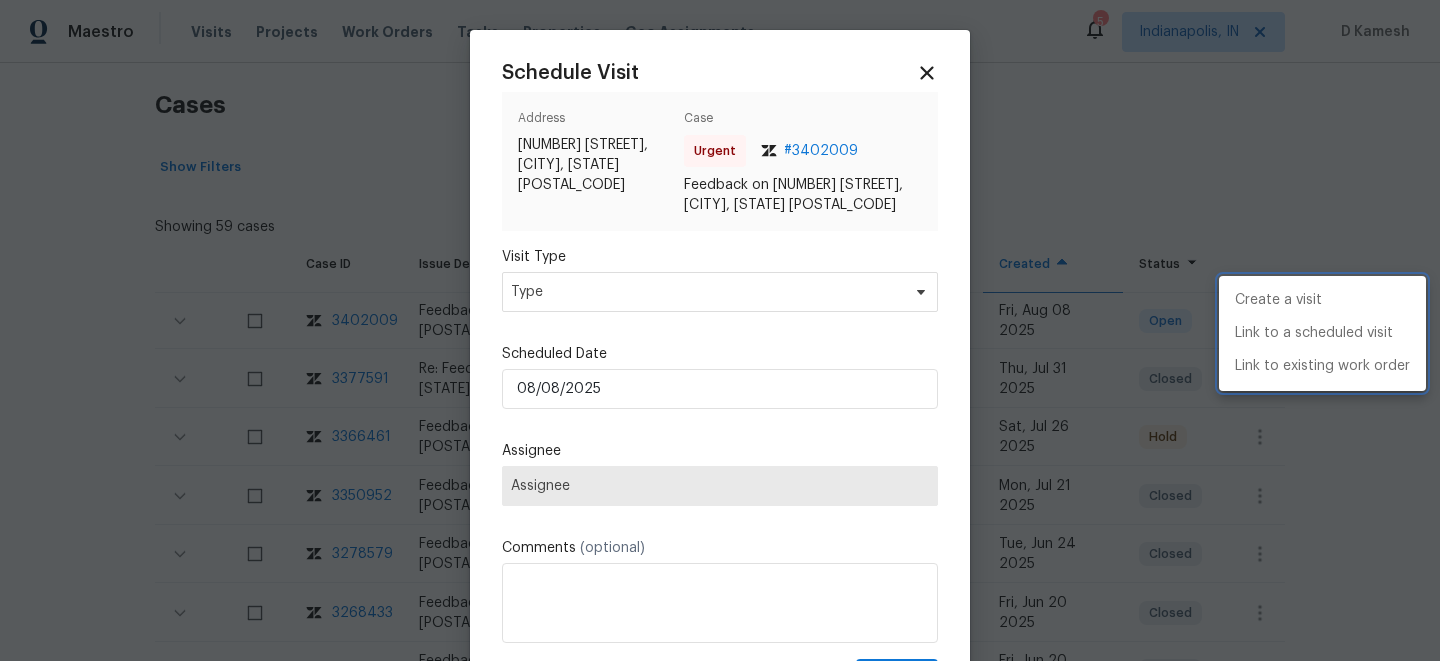 click at bounding box center [720, 330] 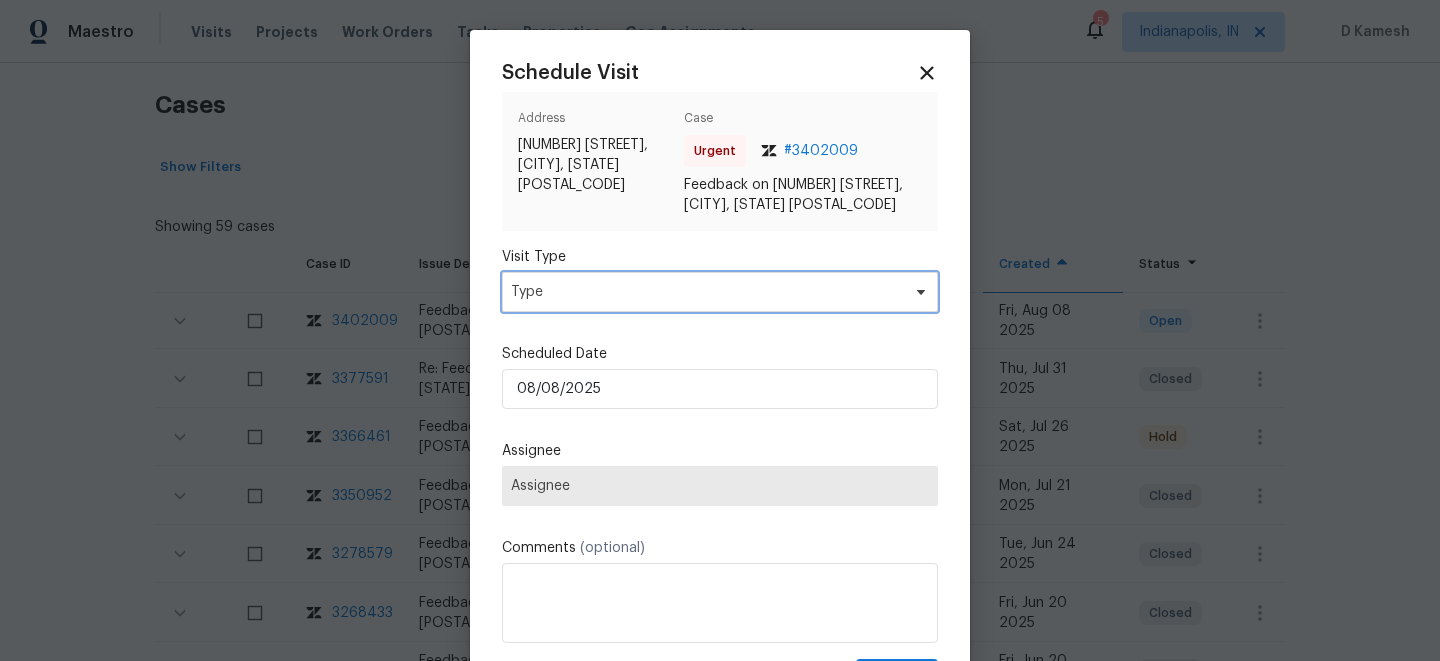 click on "Type" at bounding box center [705, 292] 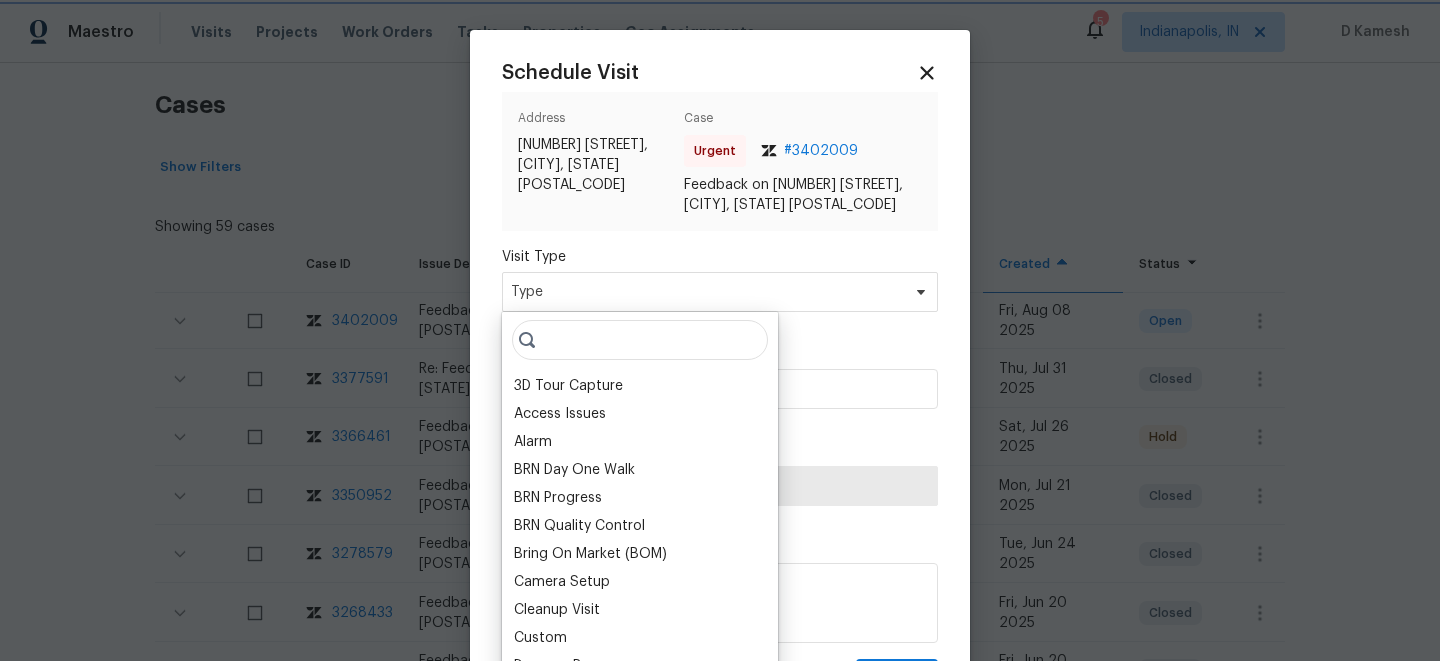 click on "Type" at bounding box center [705, 292] 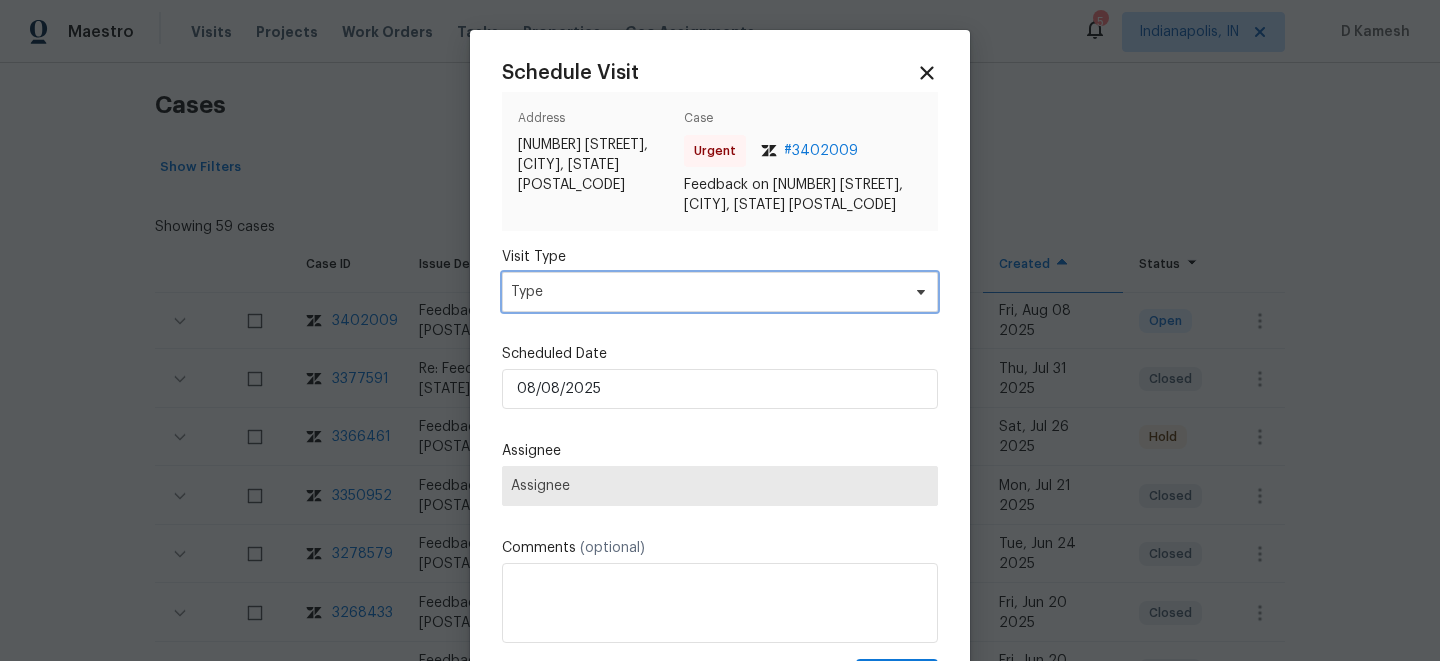 click on "Type" at bounding box center [705, 292] 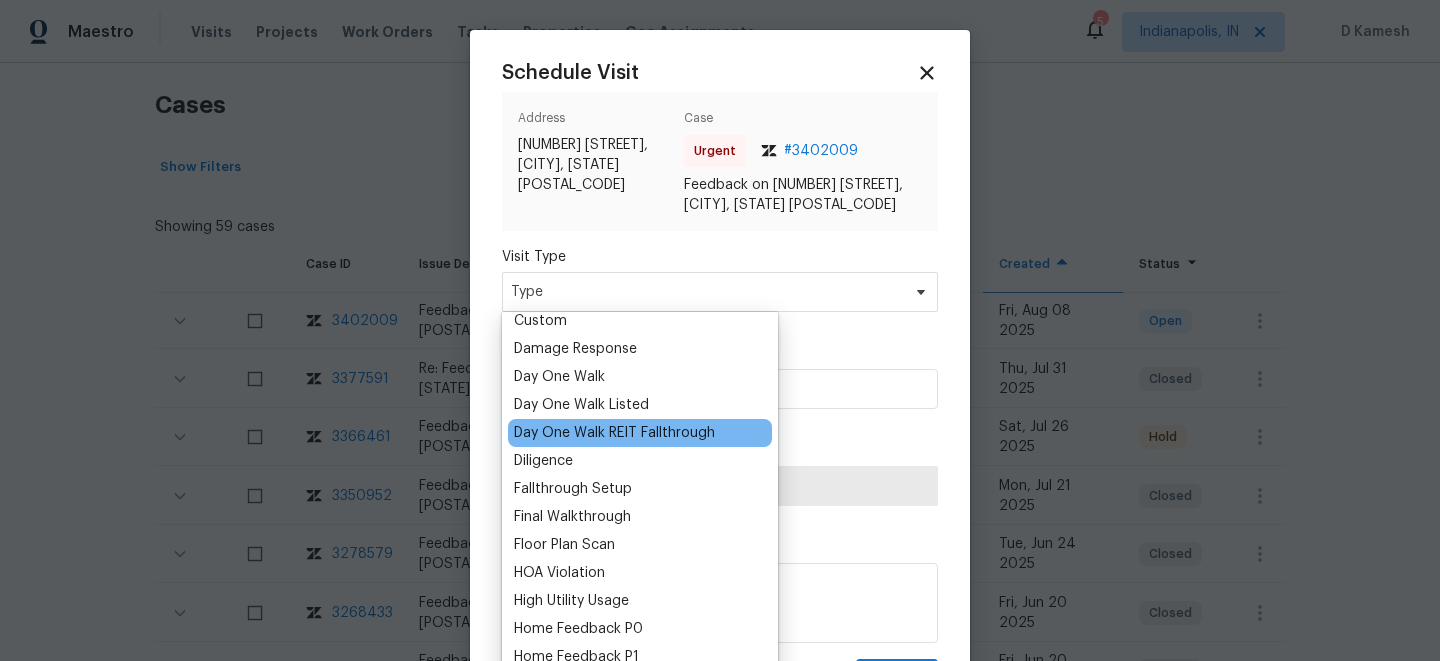 scroll, scrollTop: 445, scrollLeft: 0, axis: vertical 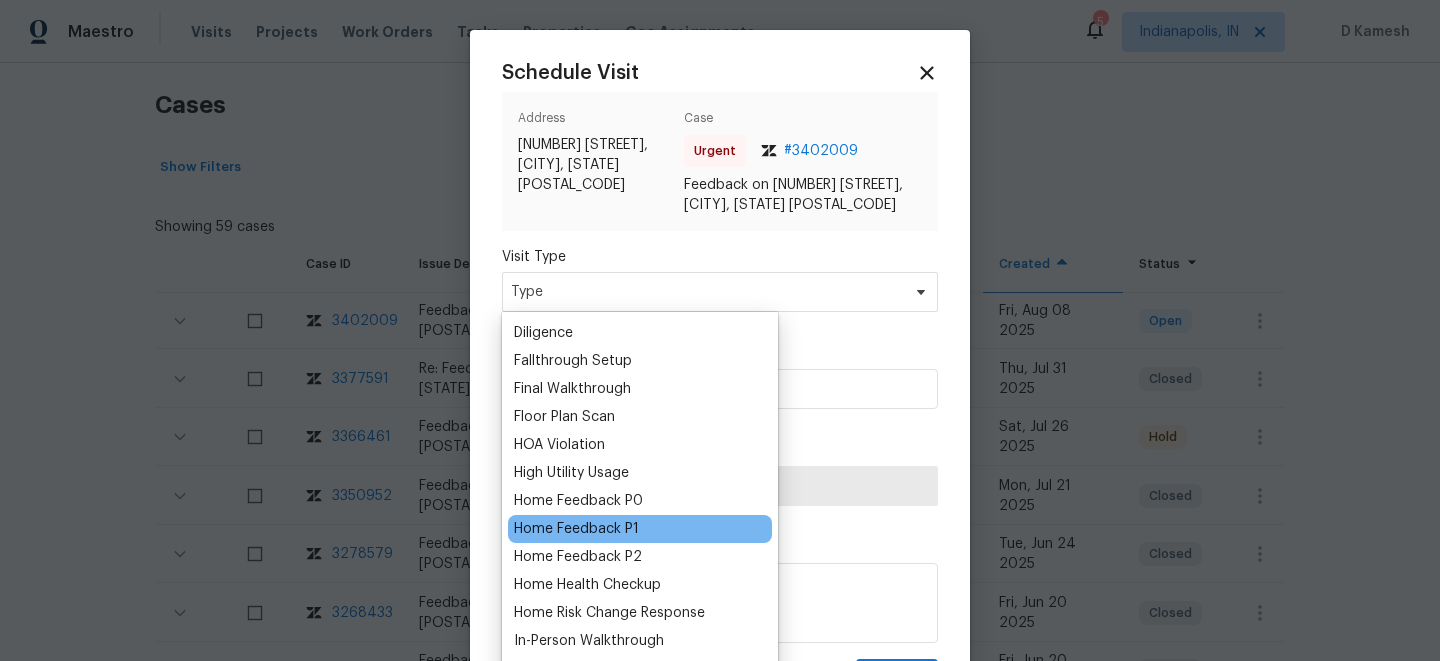 click on "Home Feedback P1" at bounding box center [576, 529] 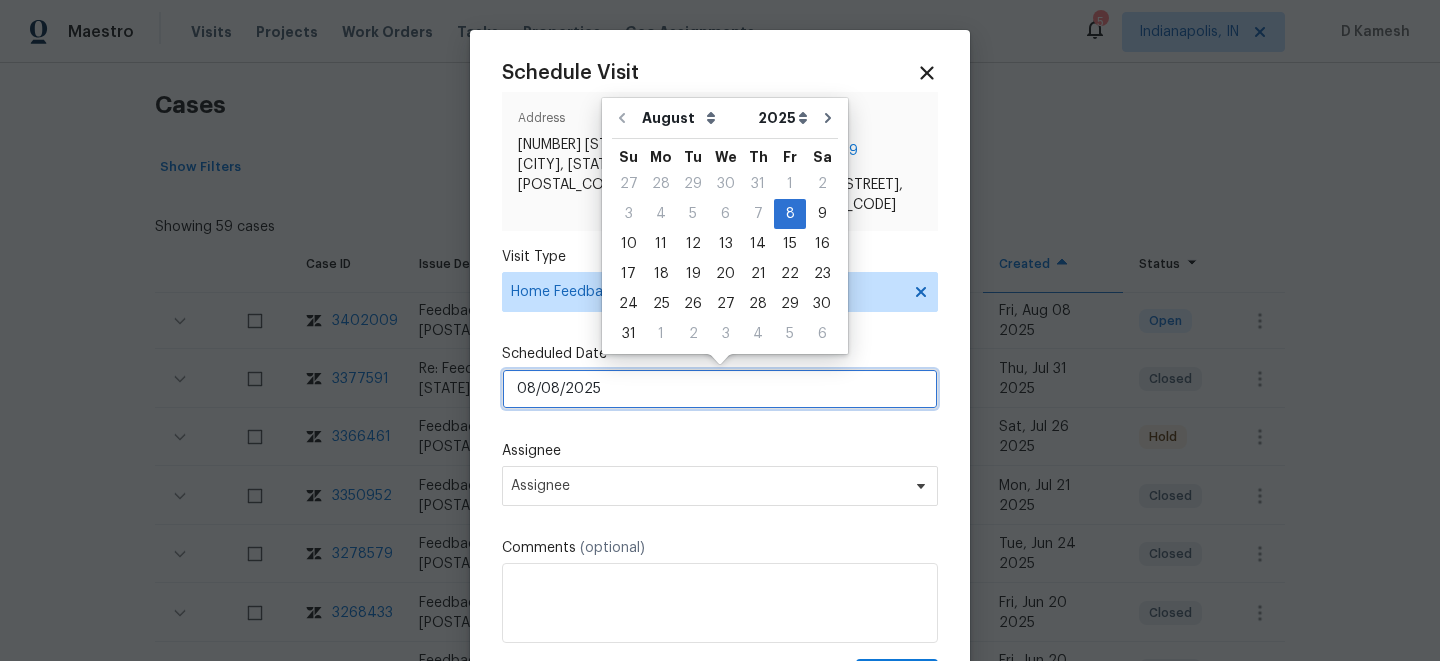 click on "08/08/2025" at bounding box center [720, 389] 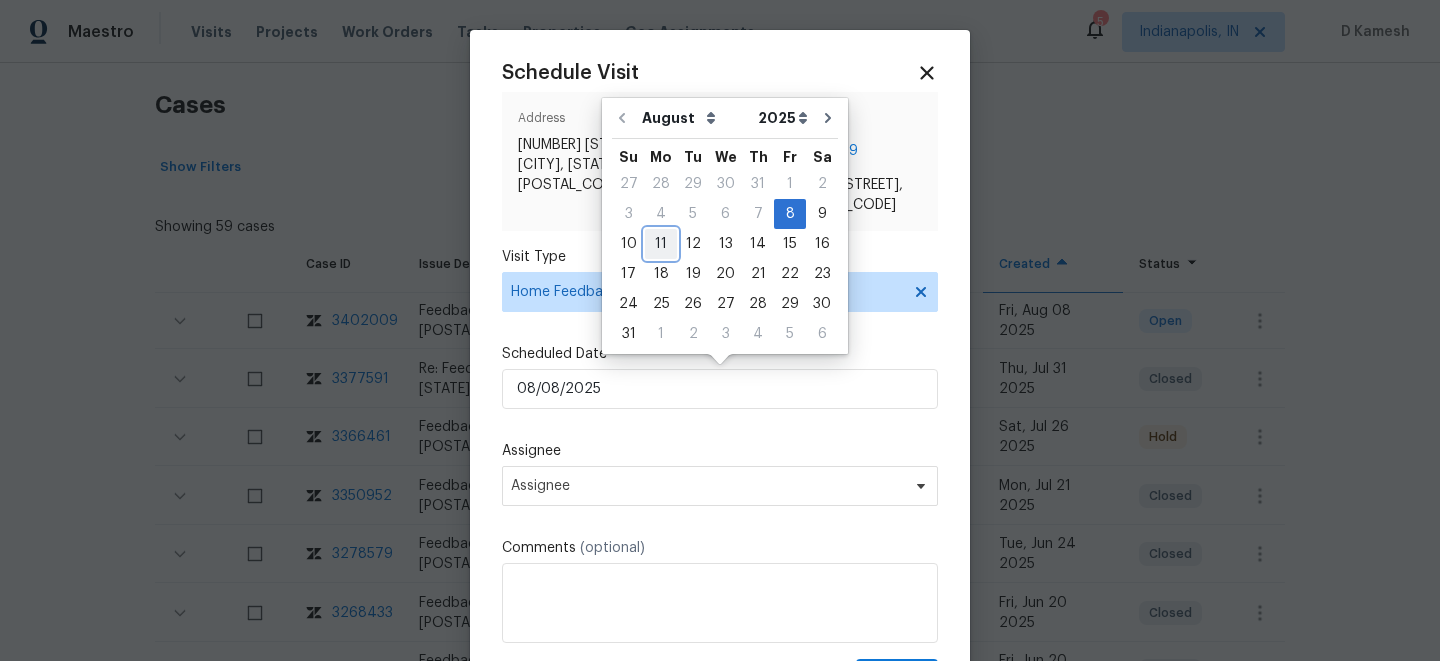 click on "11" at bounding box center (661, 244) 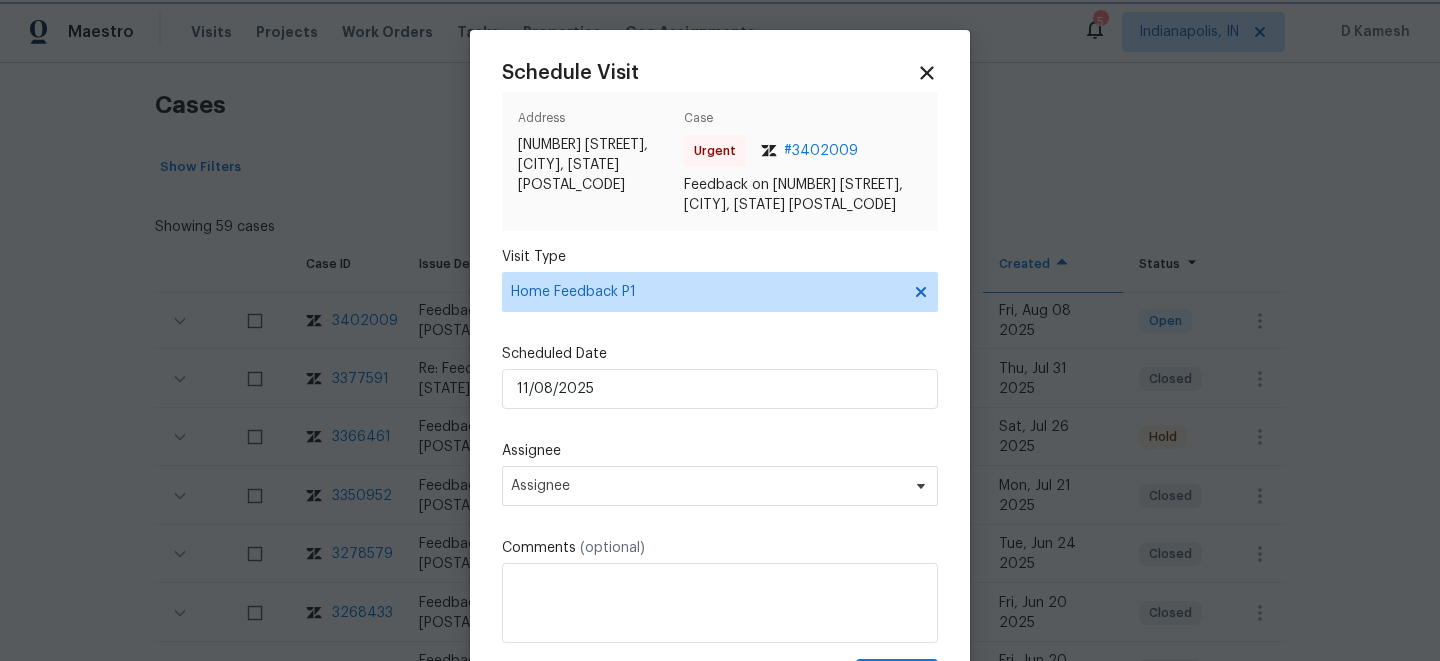 type on "11/08/2025" 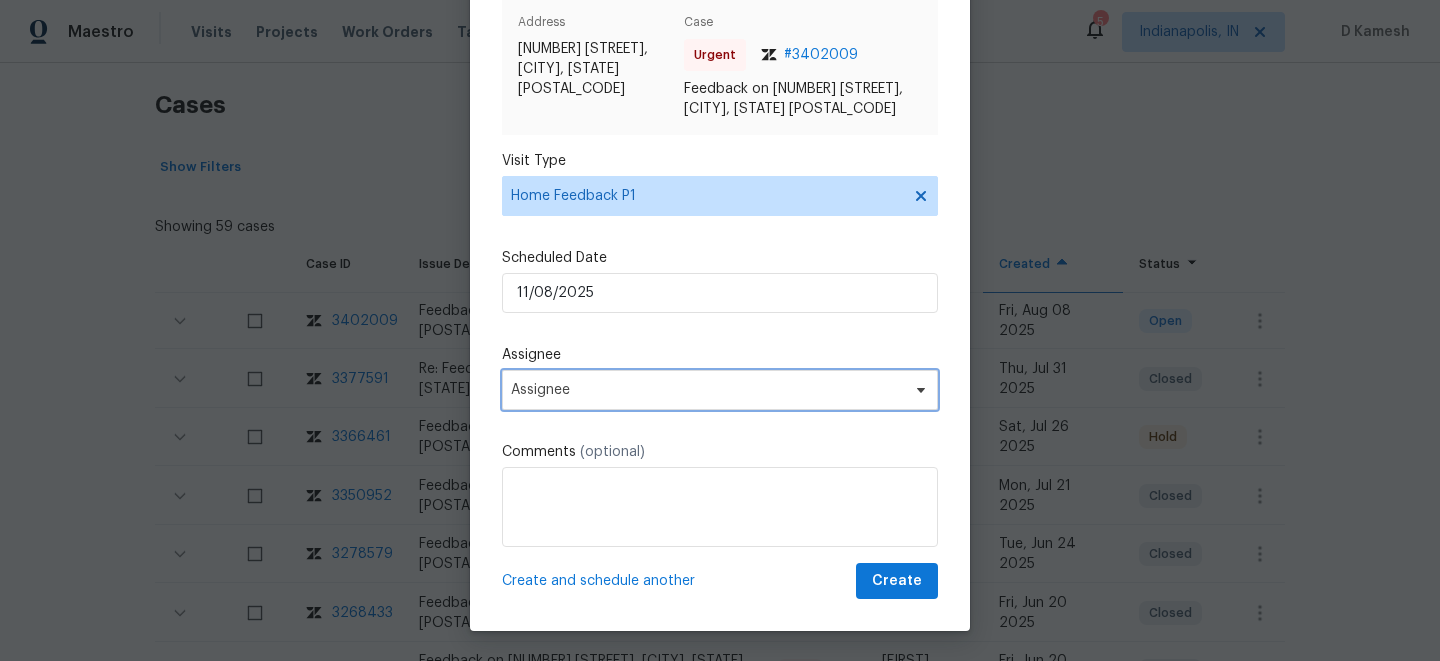 click on "Assignee" at bounding box center [707, 390] 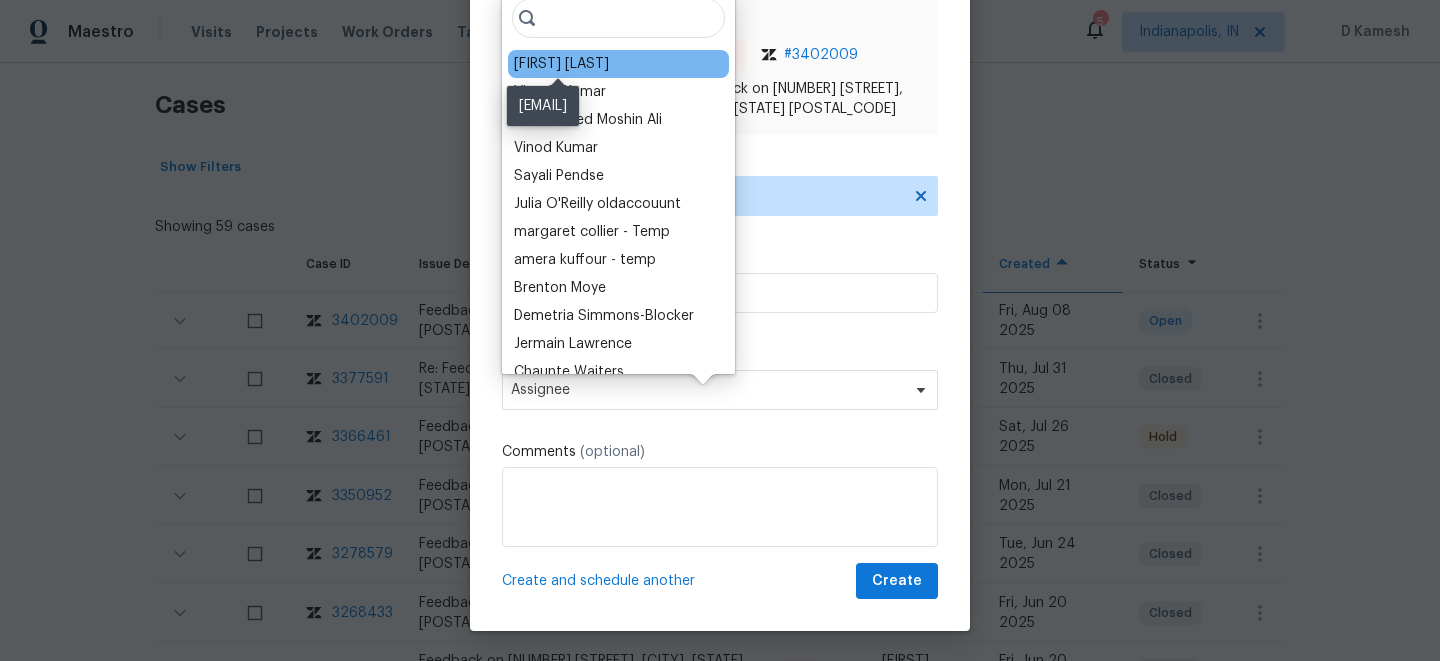click on "[FIRST] [LAST]" at bounding box center (561, 64) 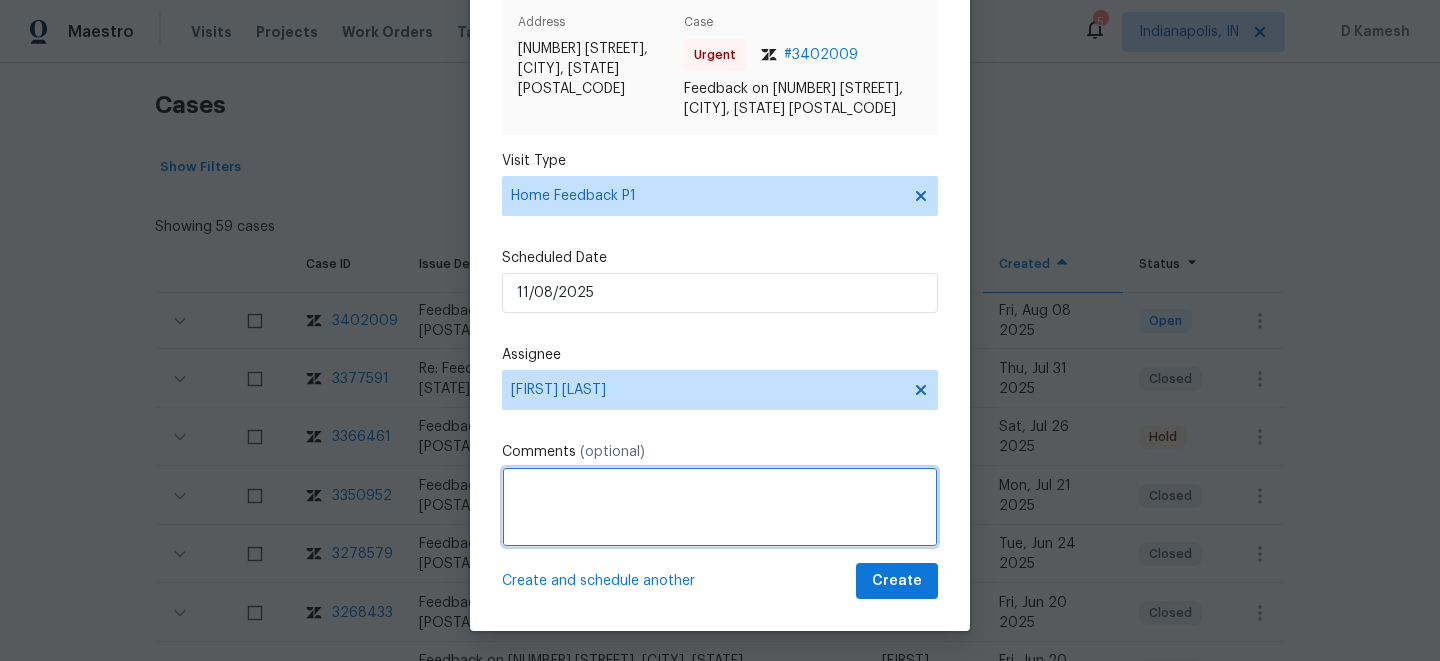 click at bounding box center [720, 507] 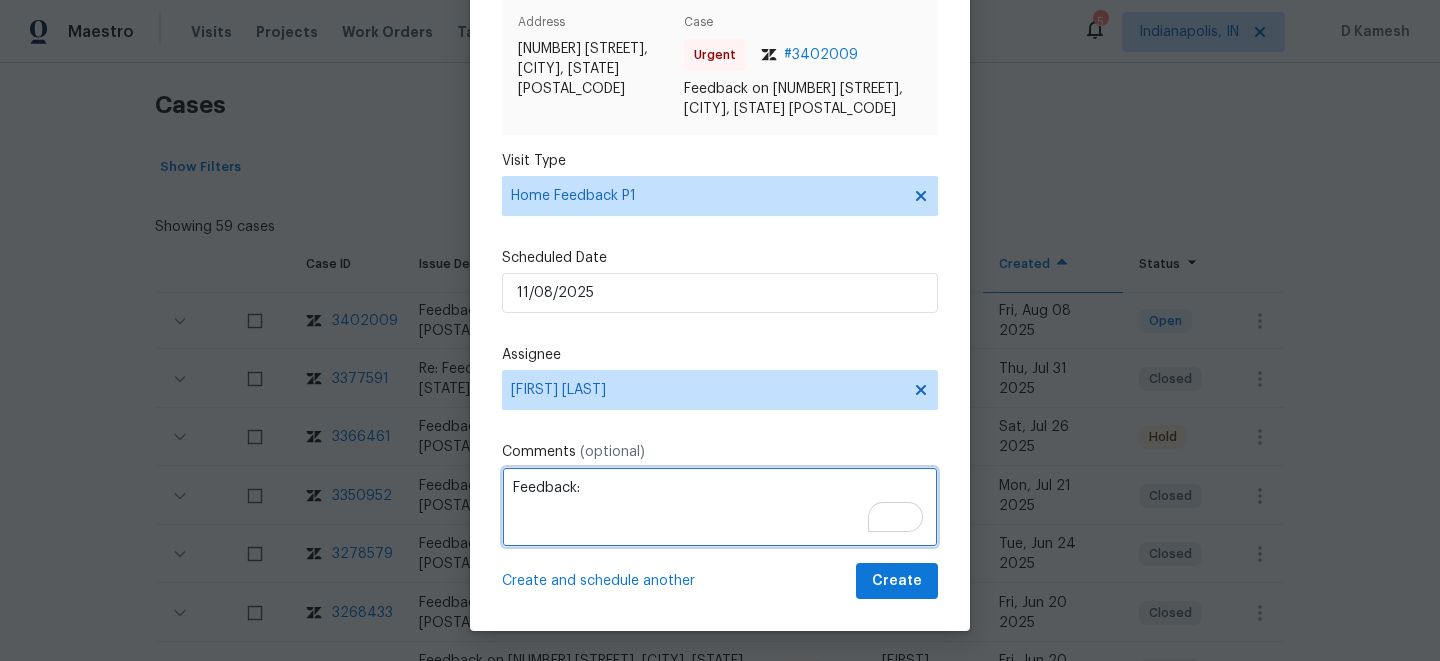 paste on "Smell in the house." 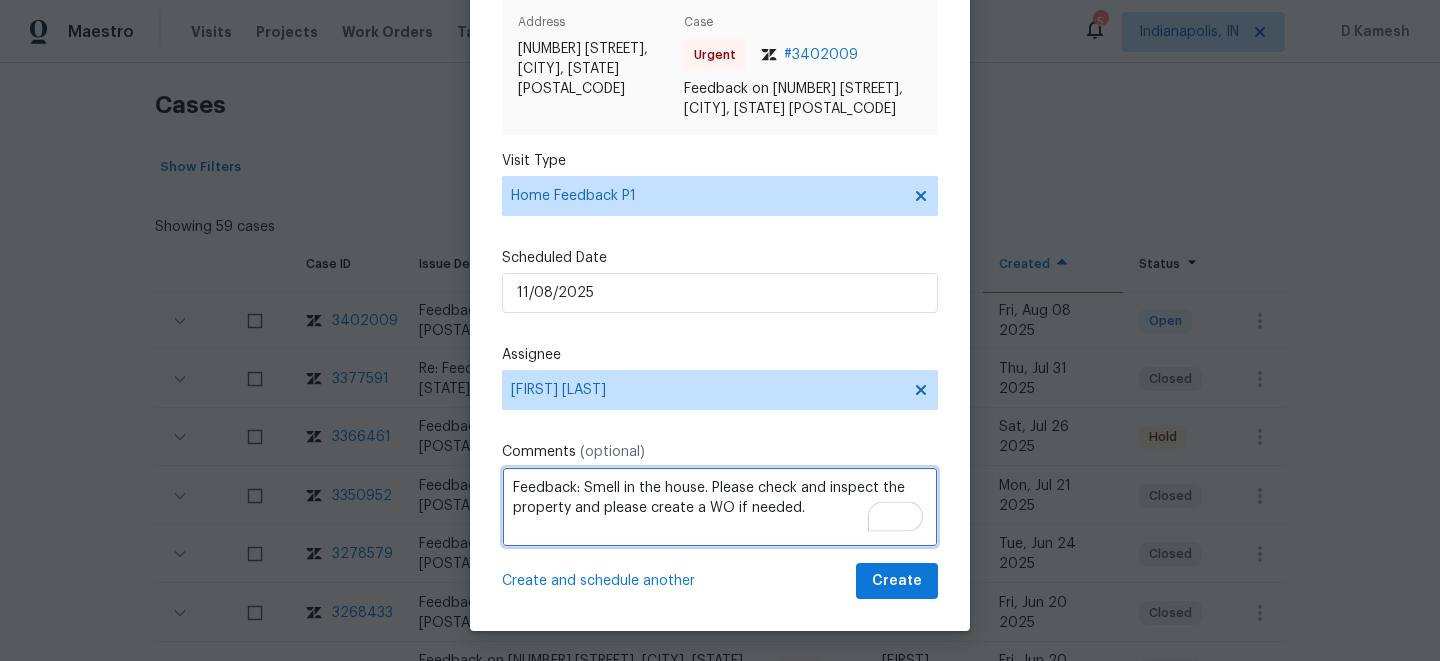 type on "Feedback: Smell in the house. Please check and inspect the property and please create a WO if needed." 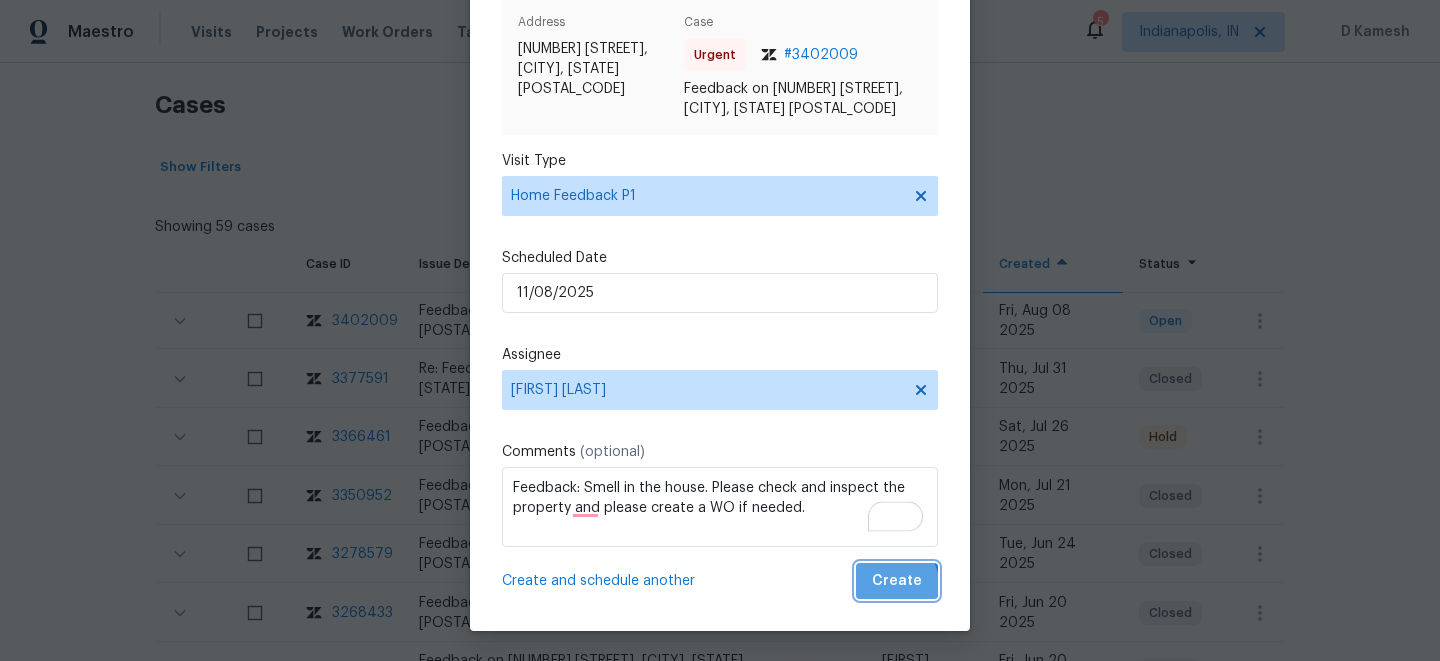 click on "Create" at bounding box center [897, 581] 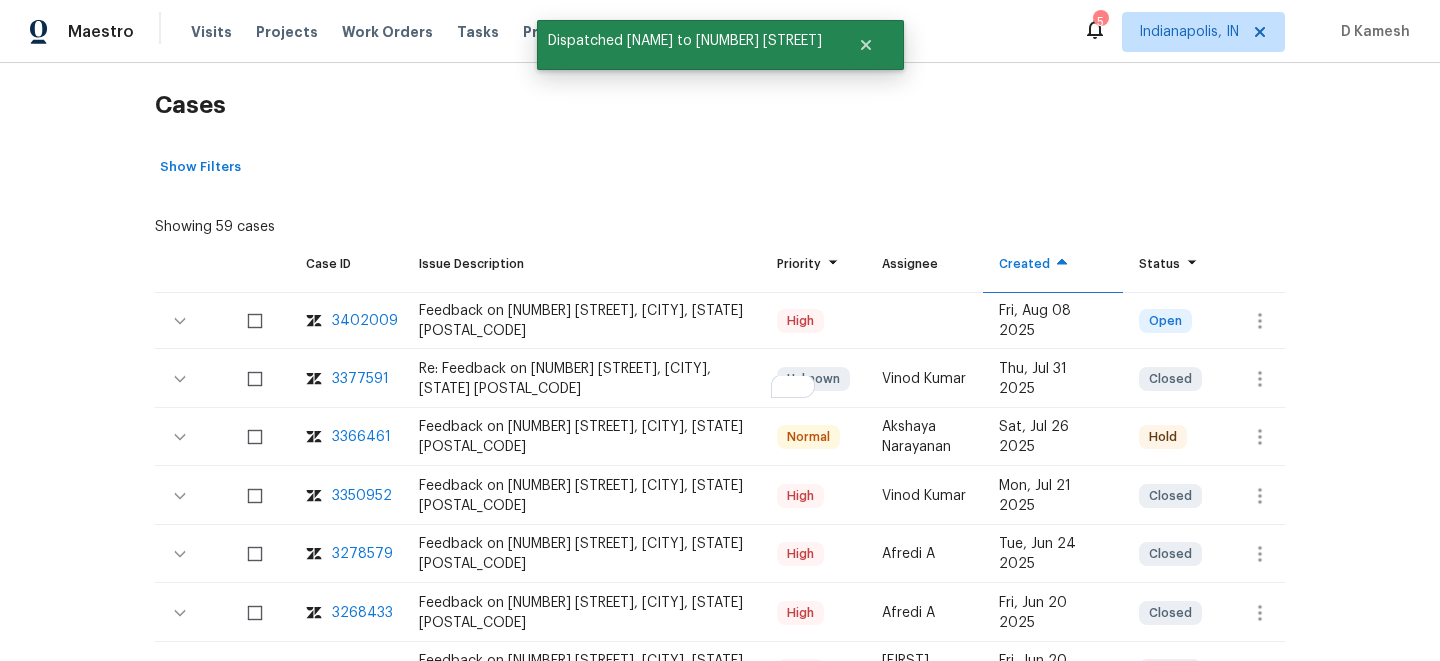 scroll, scrollTop: 0, scrollLeft: 0, axis: both 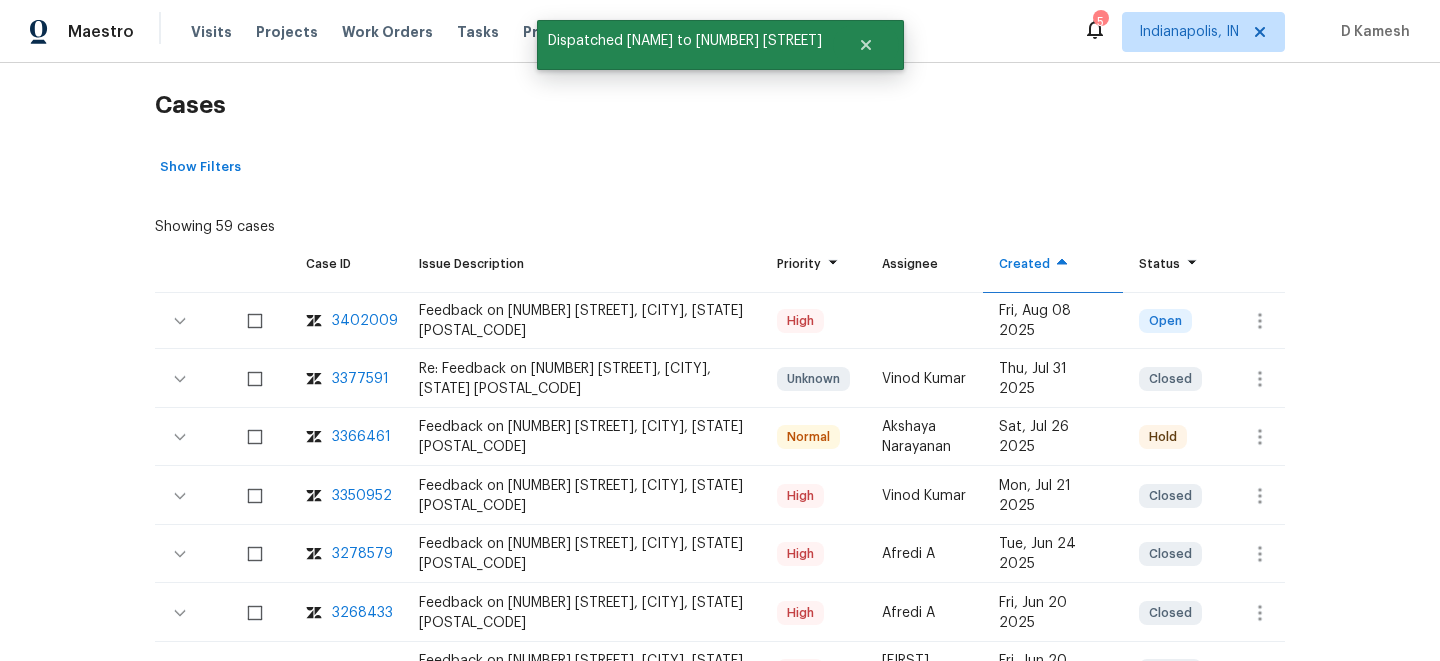 click on "Showing 59 cases" at bounding box center [720, 223] 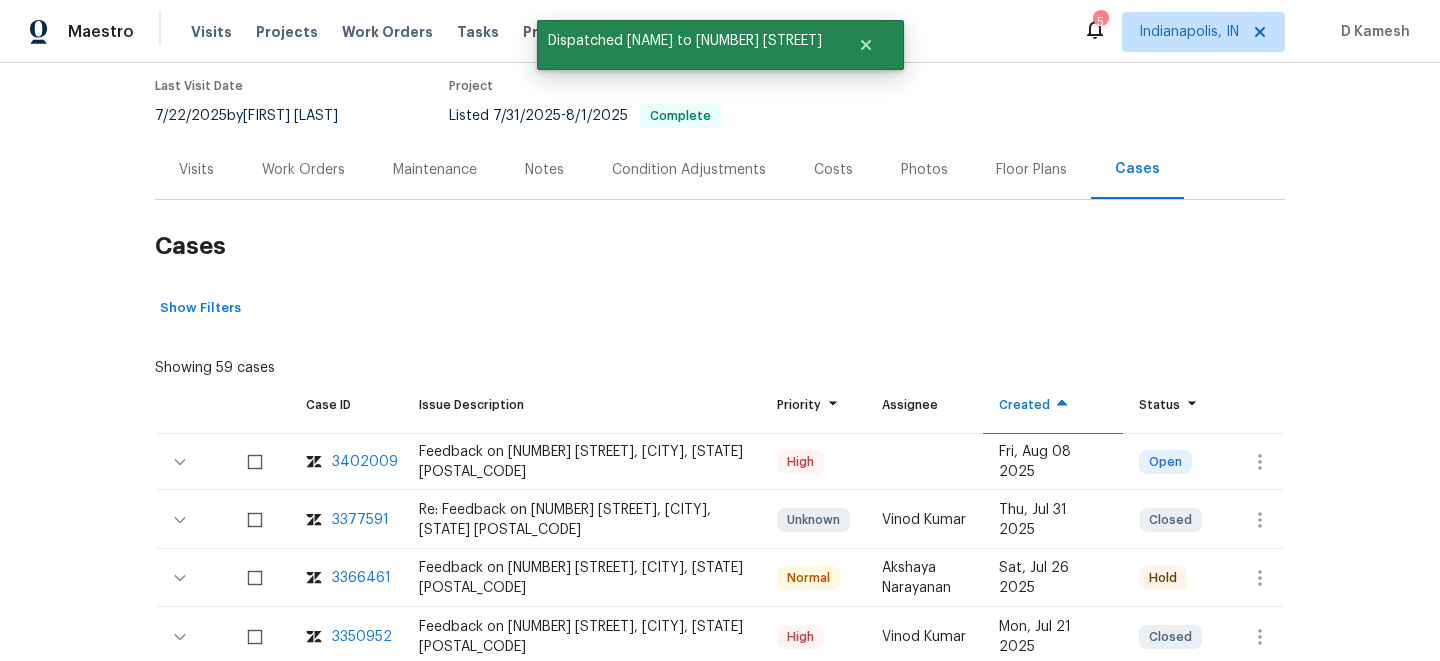 click on "Visits" at bounding box center (196, 169) 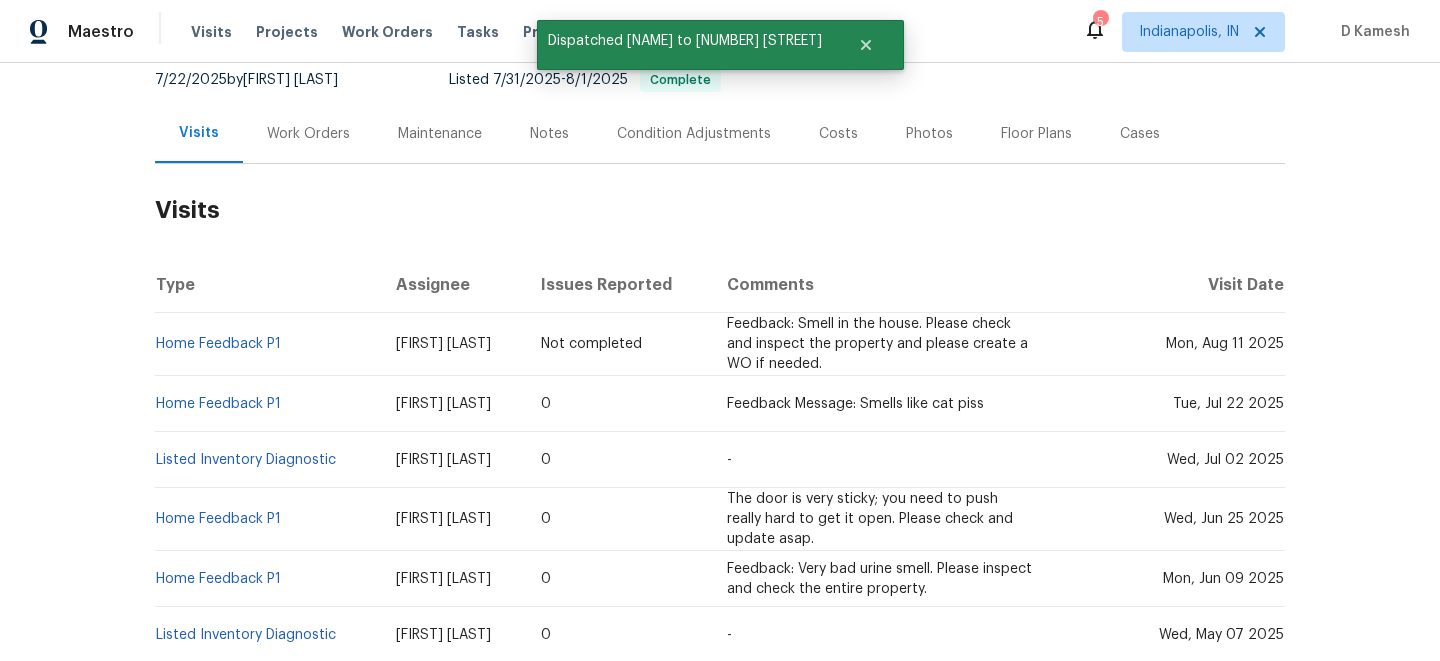 scroll, scrollTop: 221, scrollLeft: 0, axis: vertical 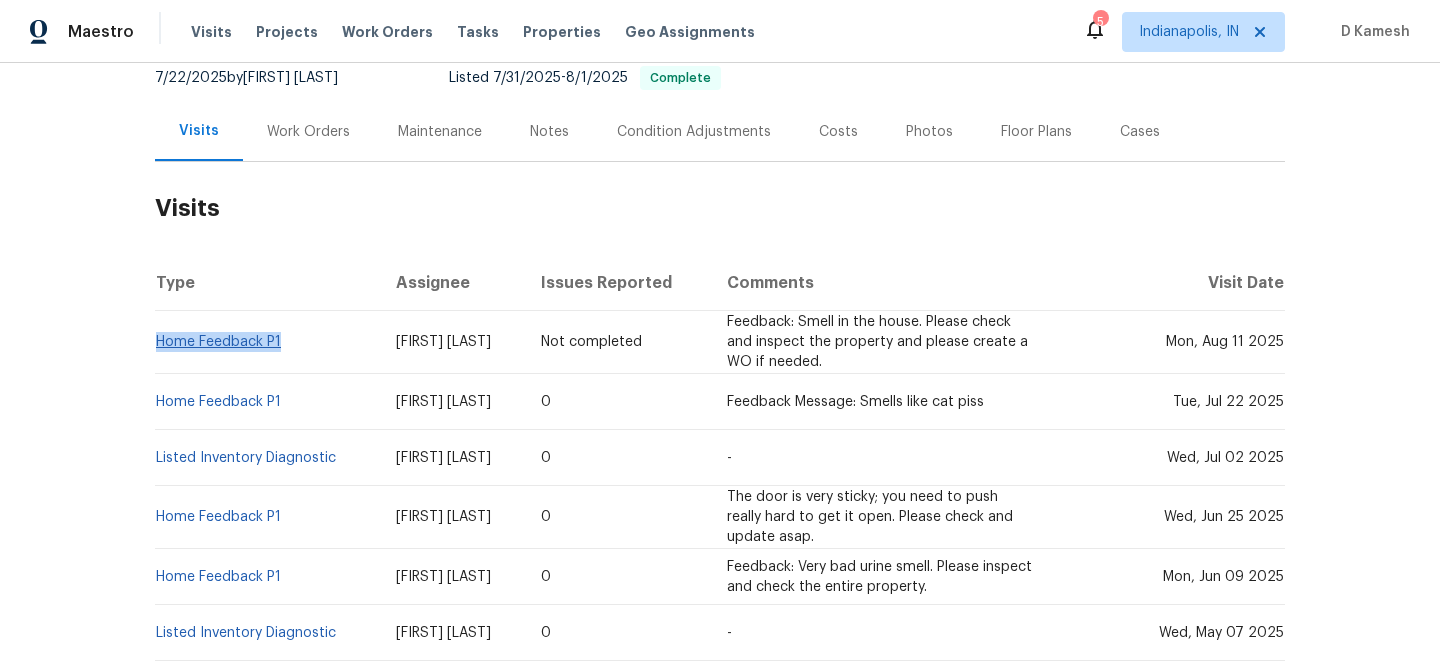 drag, startPoint x: 292, startPoint y: 321, endPoint x: 158, endPoint y: 318, distance: 134.03358 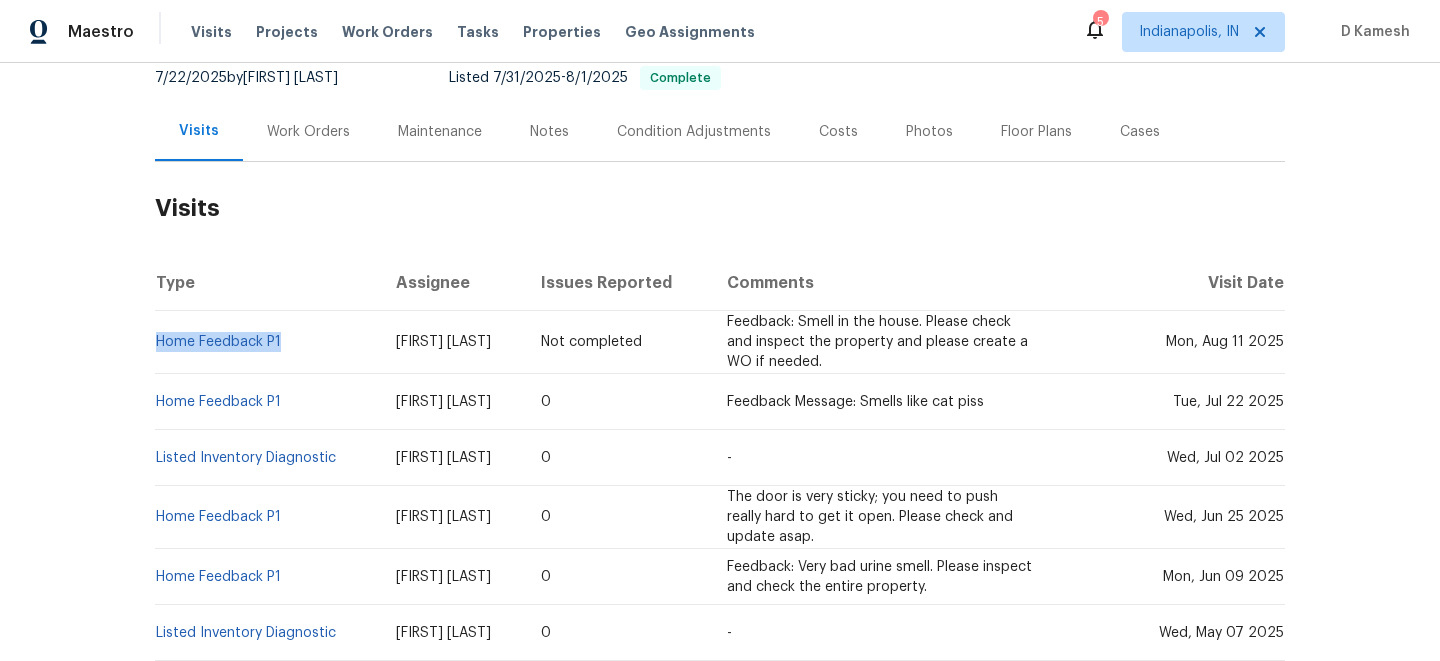 copy on "Home Feedback P1" 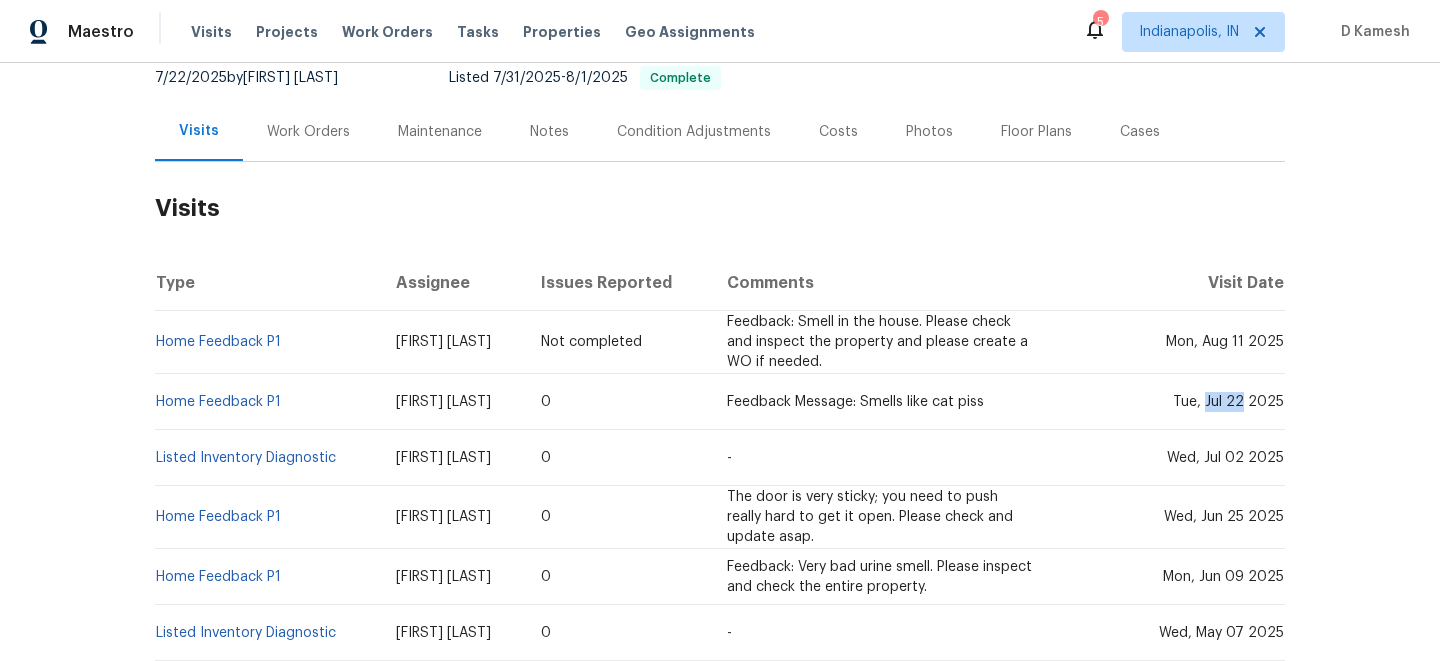 drag, startPoint x: 1210, startPoint y: 382, endPoint x: 1248, endPoint y: 382, distance: 38 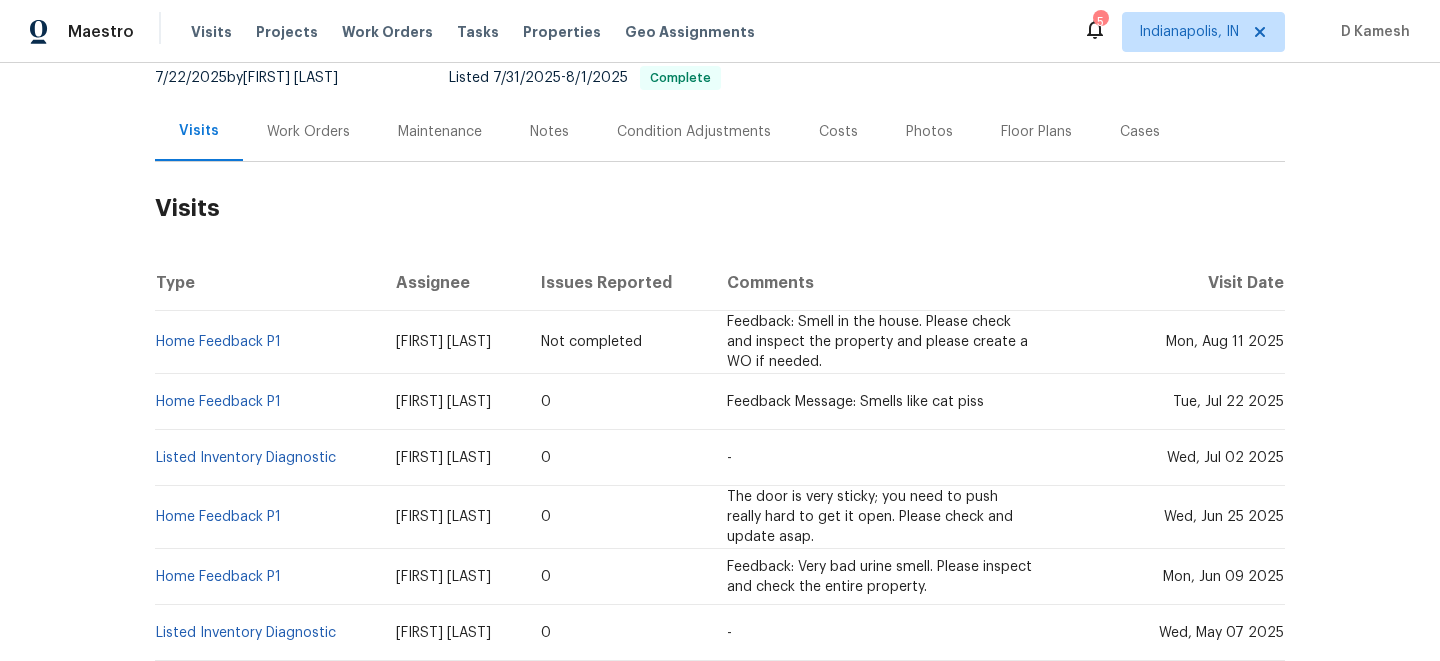 click on "Work Orders" at bounding box center (308, 132) 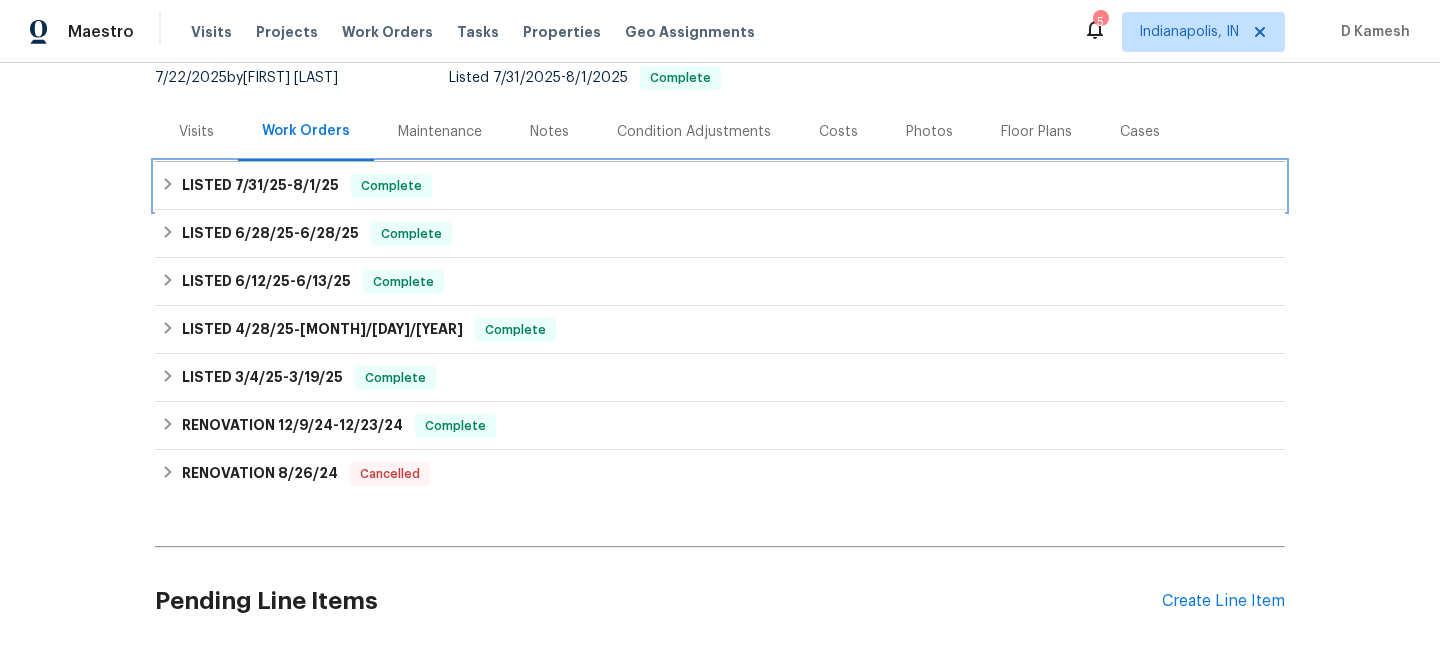 click 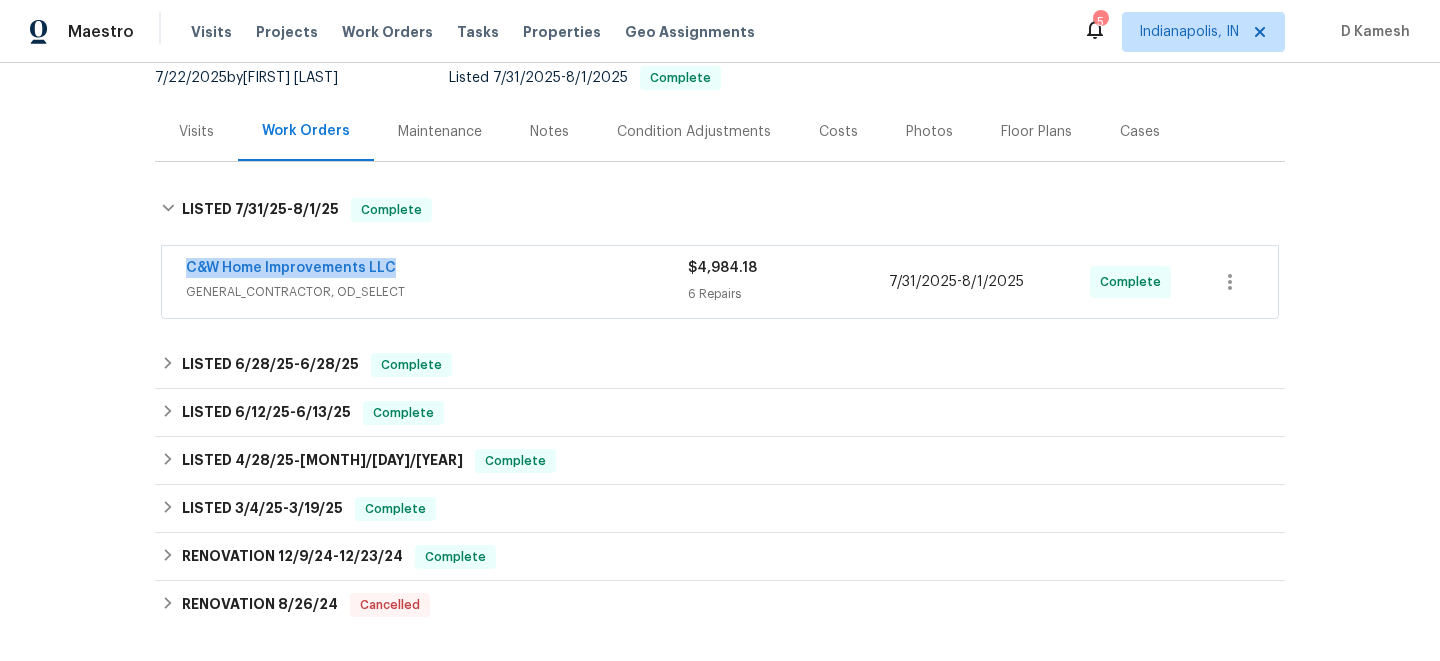 drag, startPoint x: 171, startPoint y: 249, endPoint x: 472, endPoint y: 252, distance: 301.01495 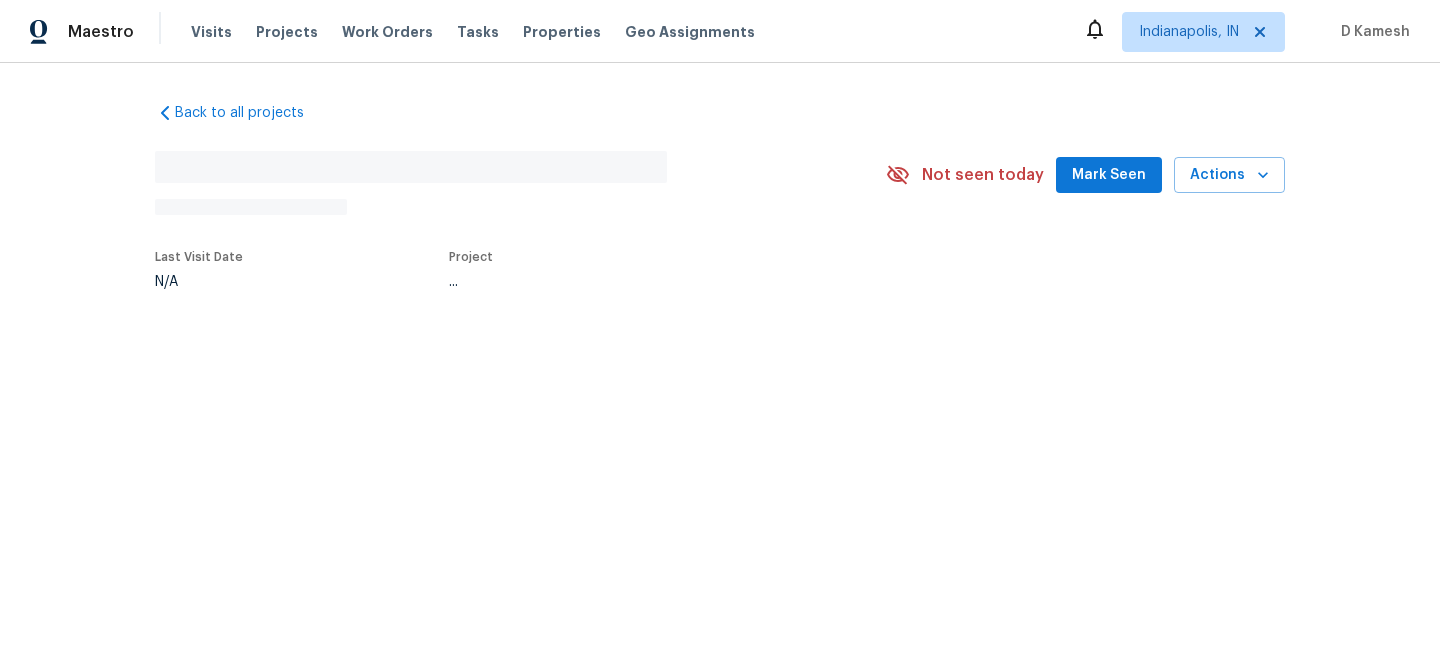 scroll, scrollTop: 0, scrollLeft: 0, axis: both 